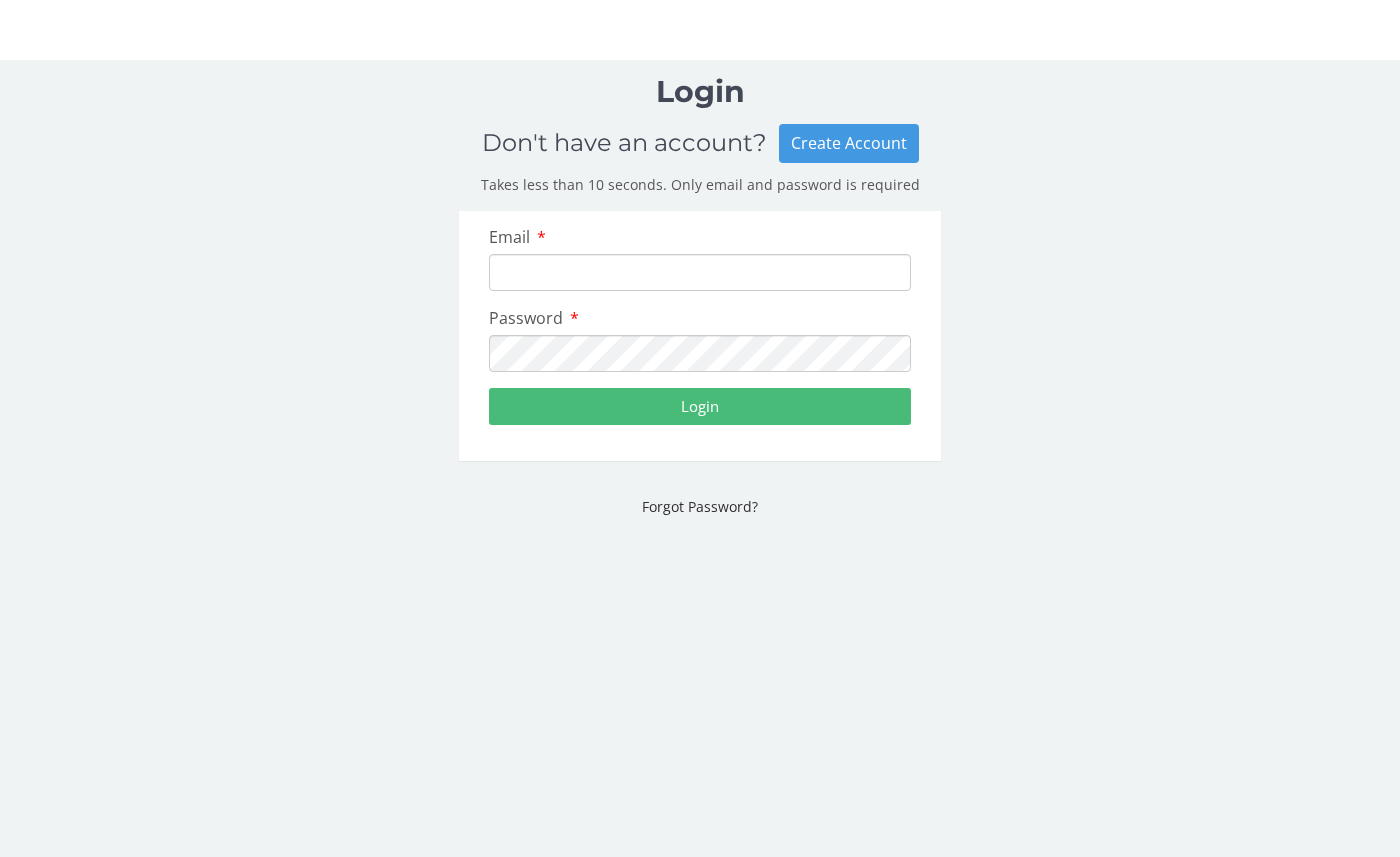 scroll, scrollTop: 0, scrollLeft: 0, axis: both 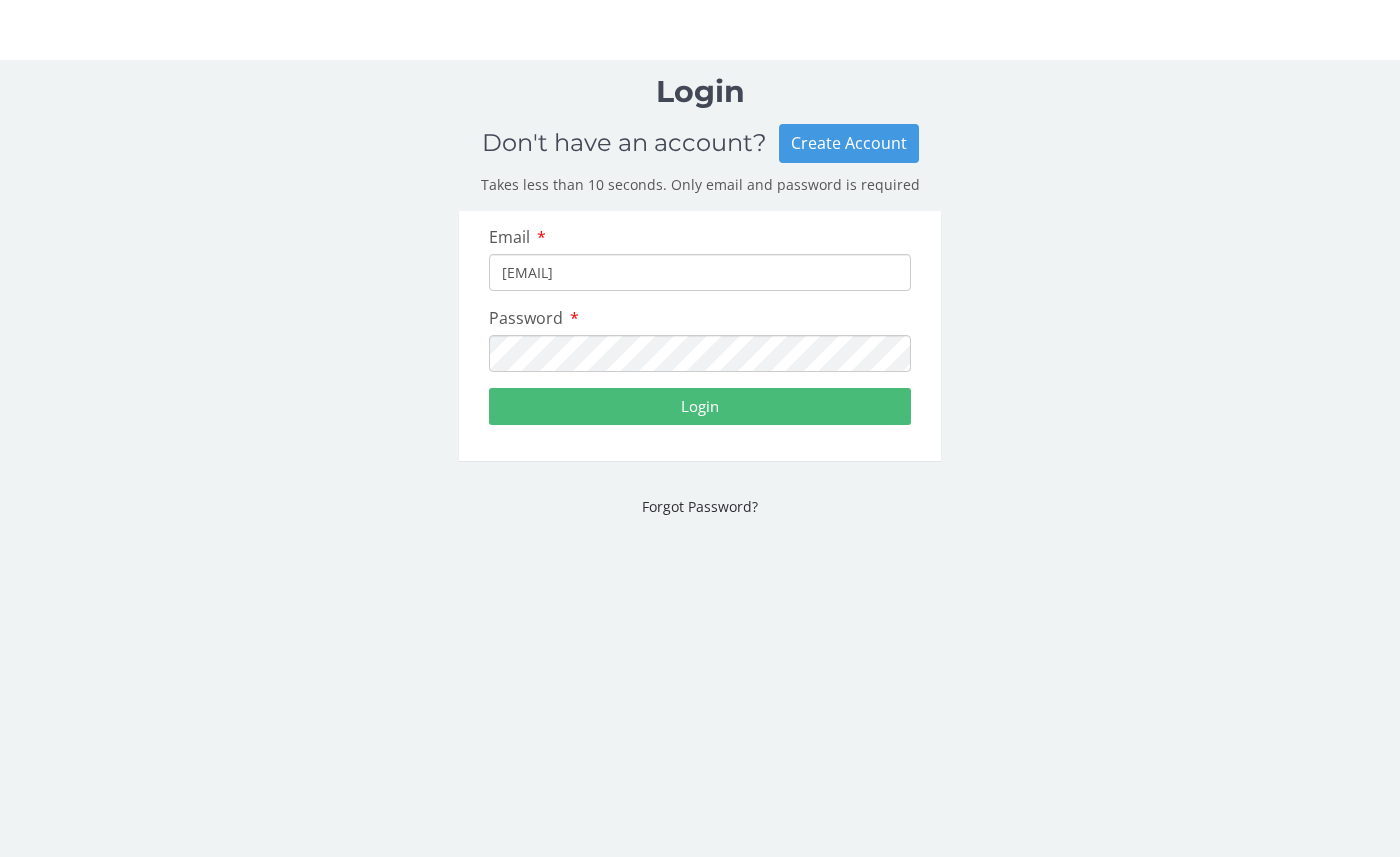 click on "Login" at bounding box center [700, 406] 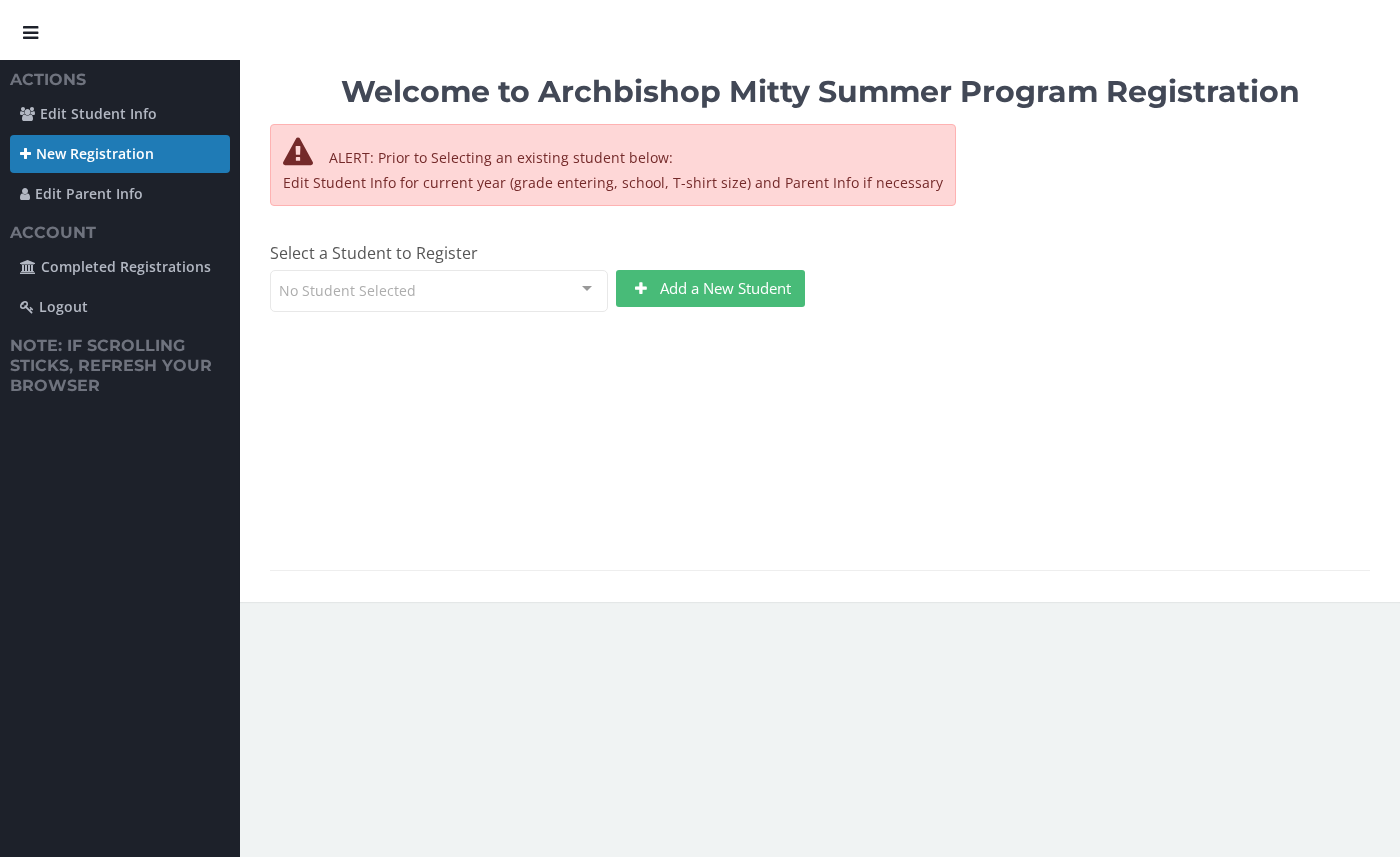 click on "No Student Selected" at bounding box center (439, 291) 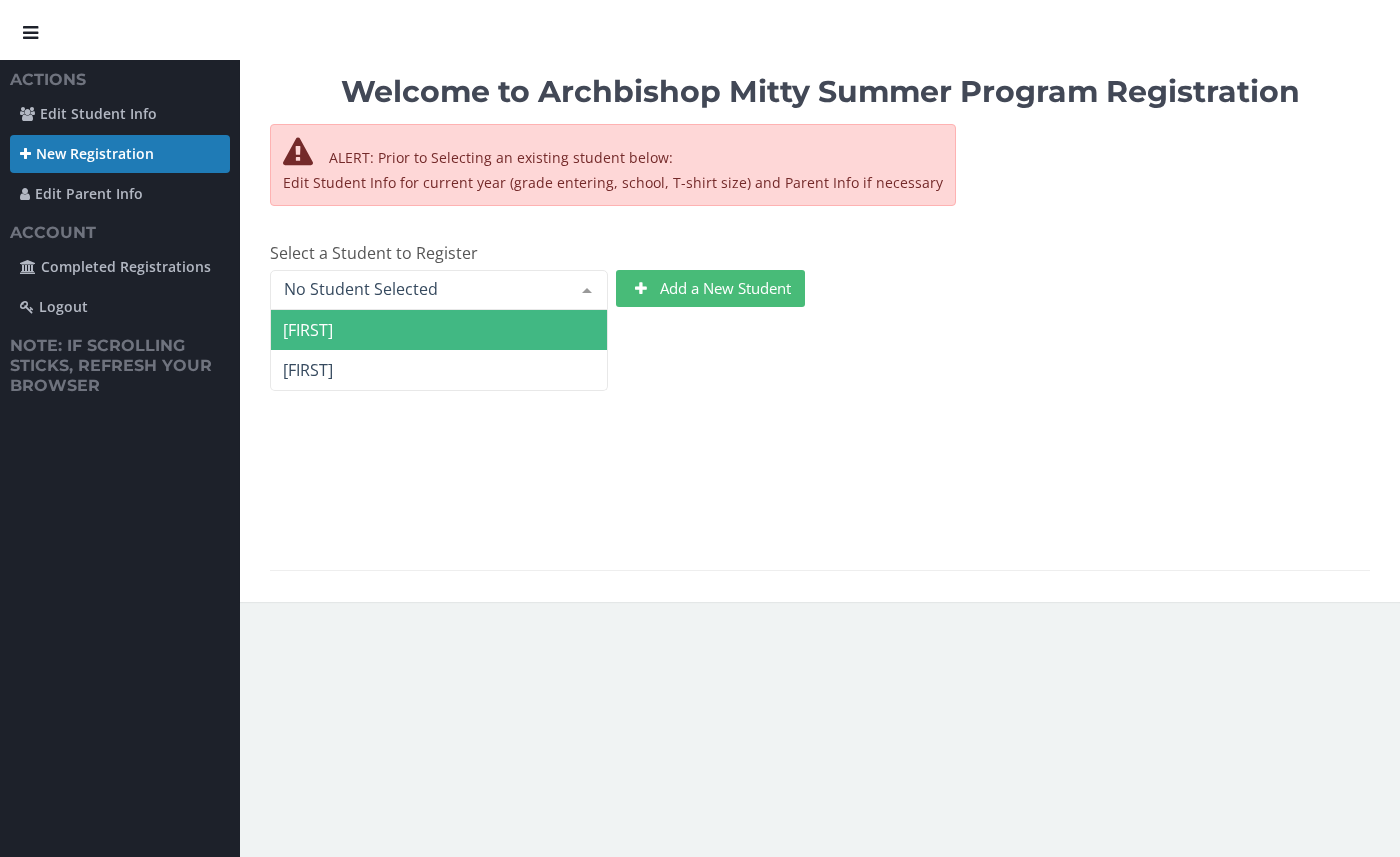 click on "[FIRST]" at bounding box center [439, 330] 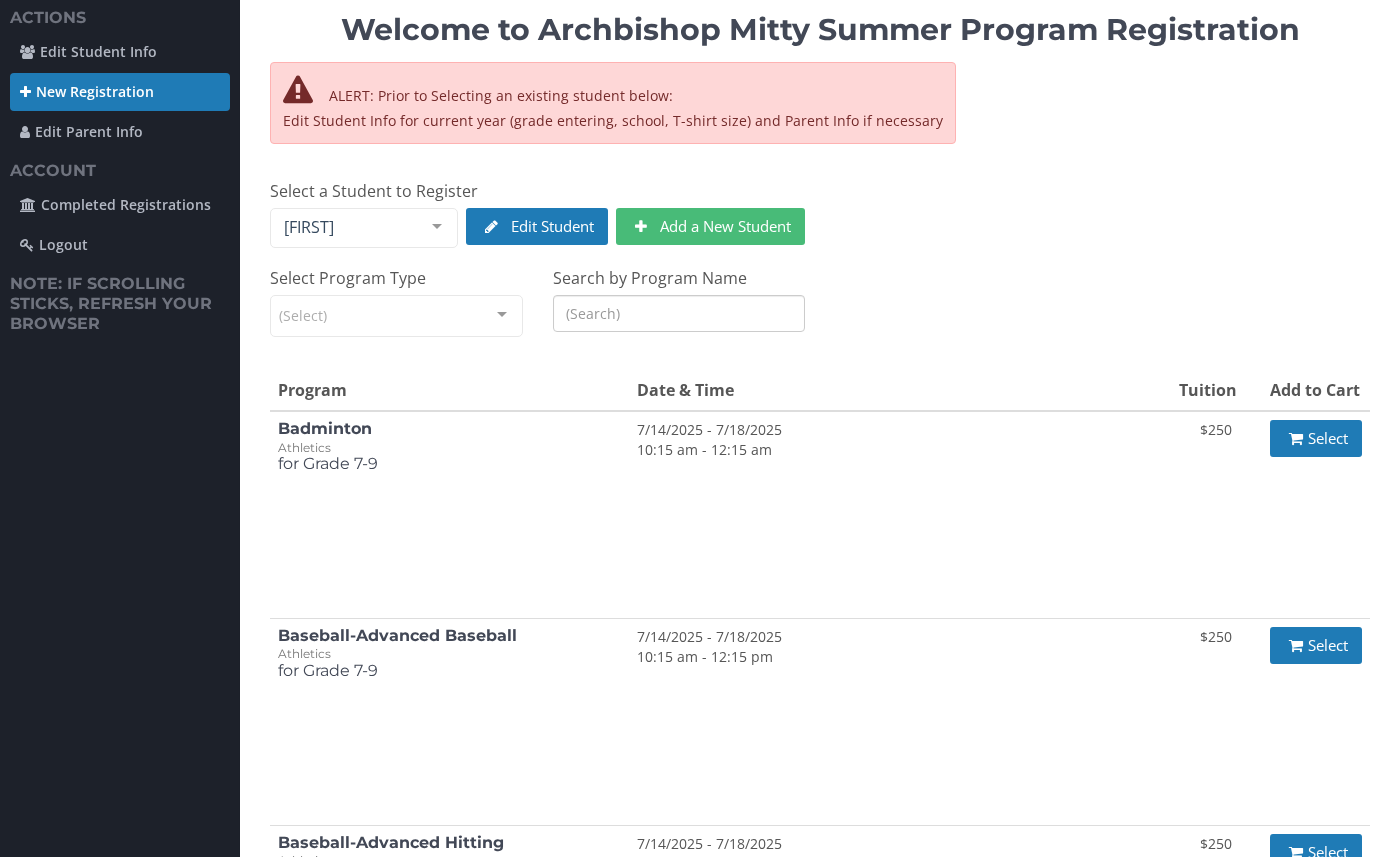 scroll, scrollTop: 58, scrollLeft: 0, axis: vertical 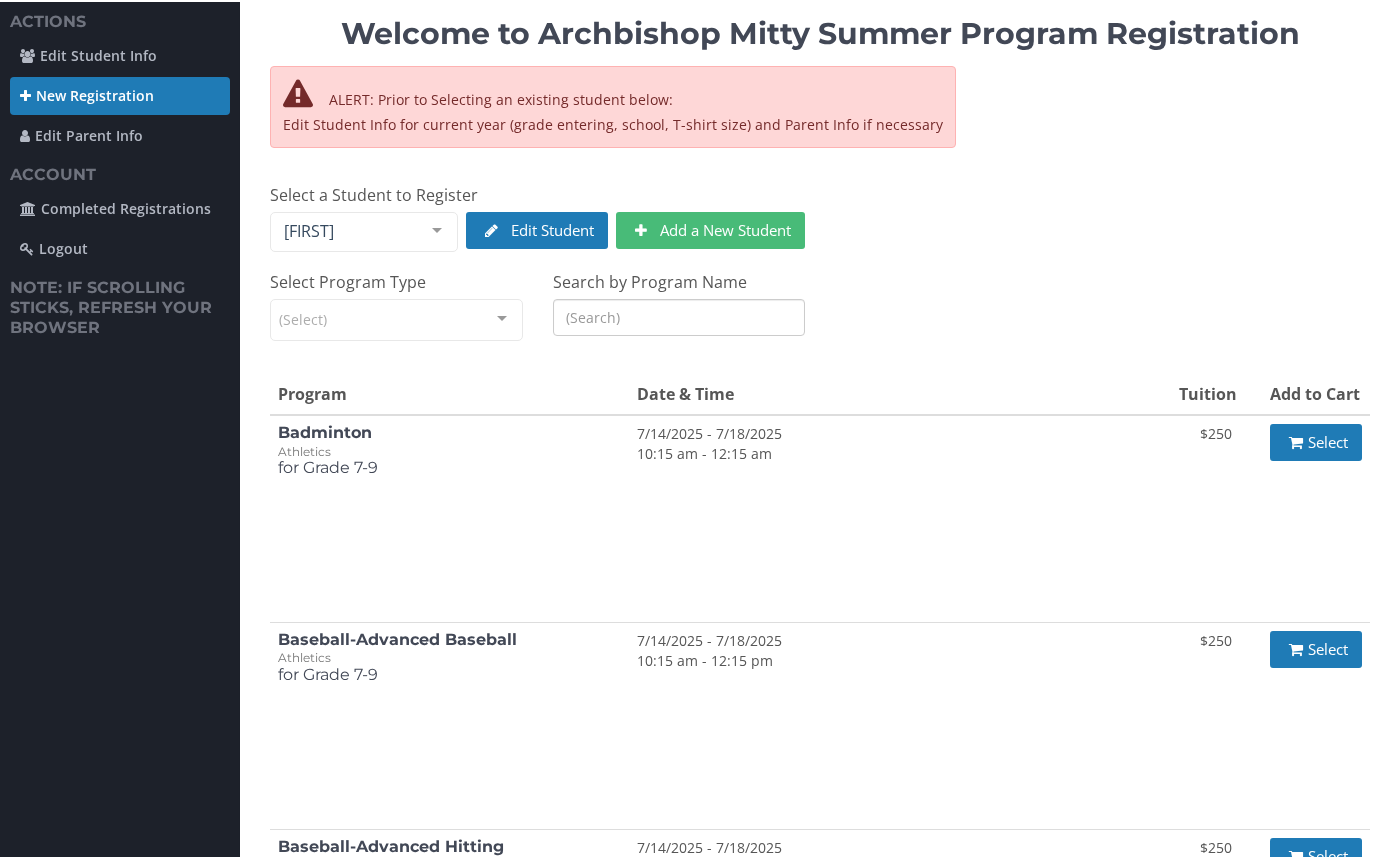 click at bounding box center [437, 232] 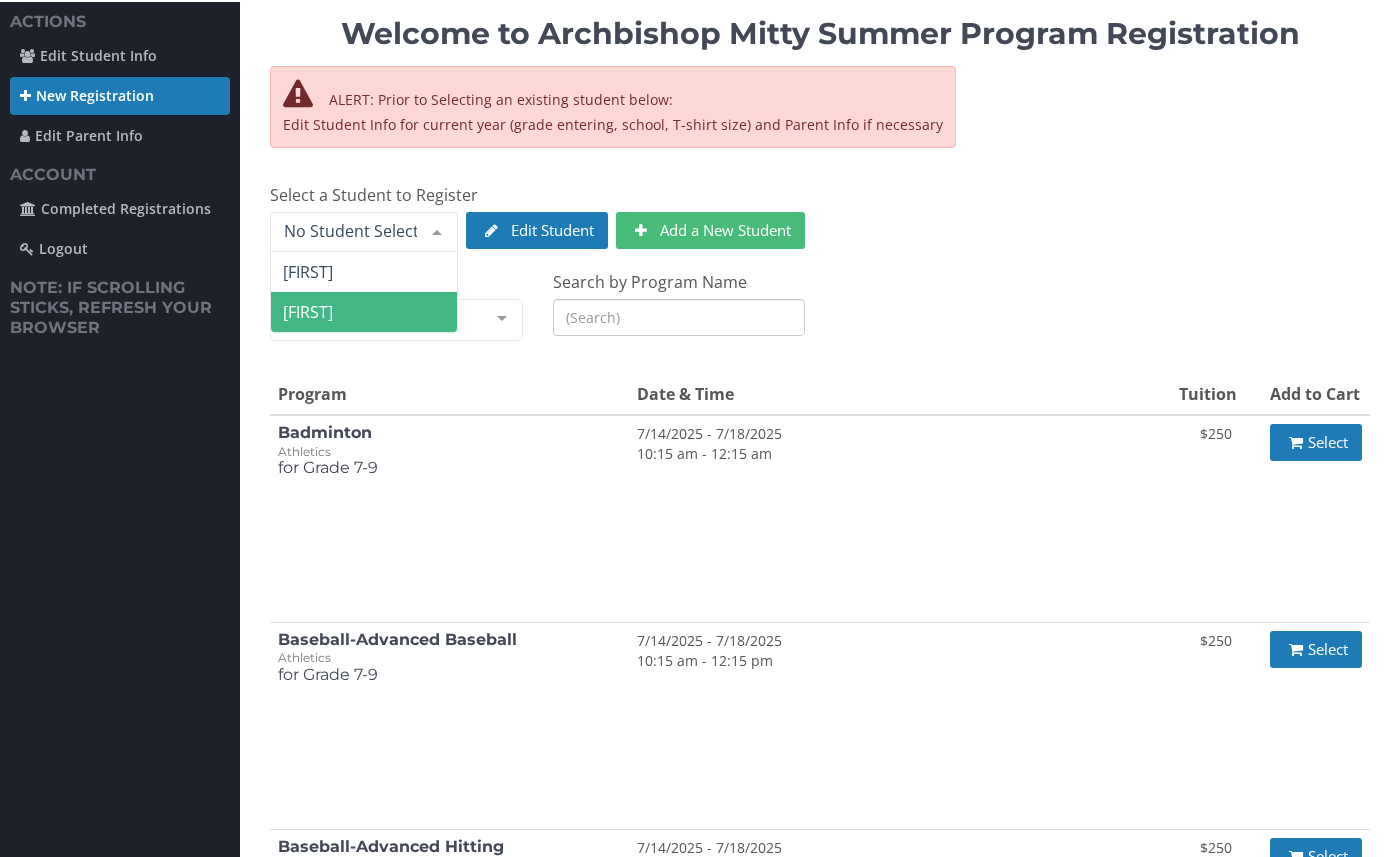 click on "[FIRST]" at bounding box center [364, 312] 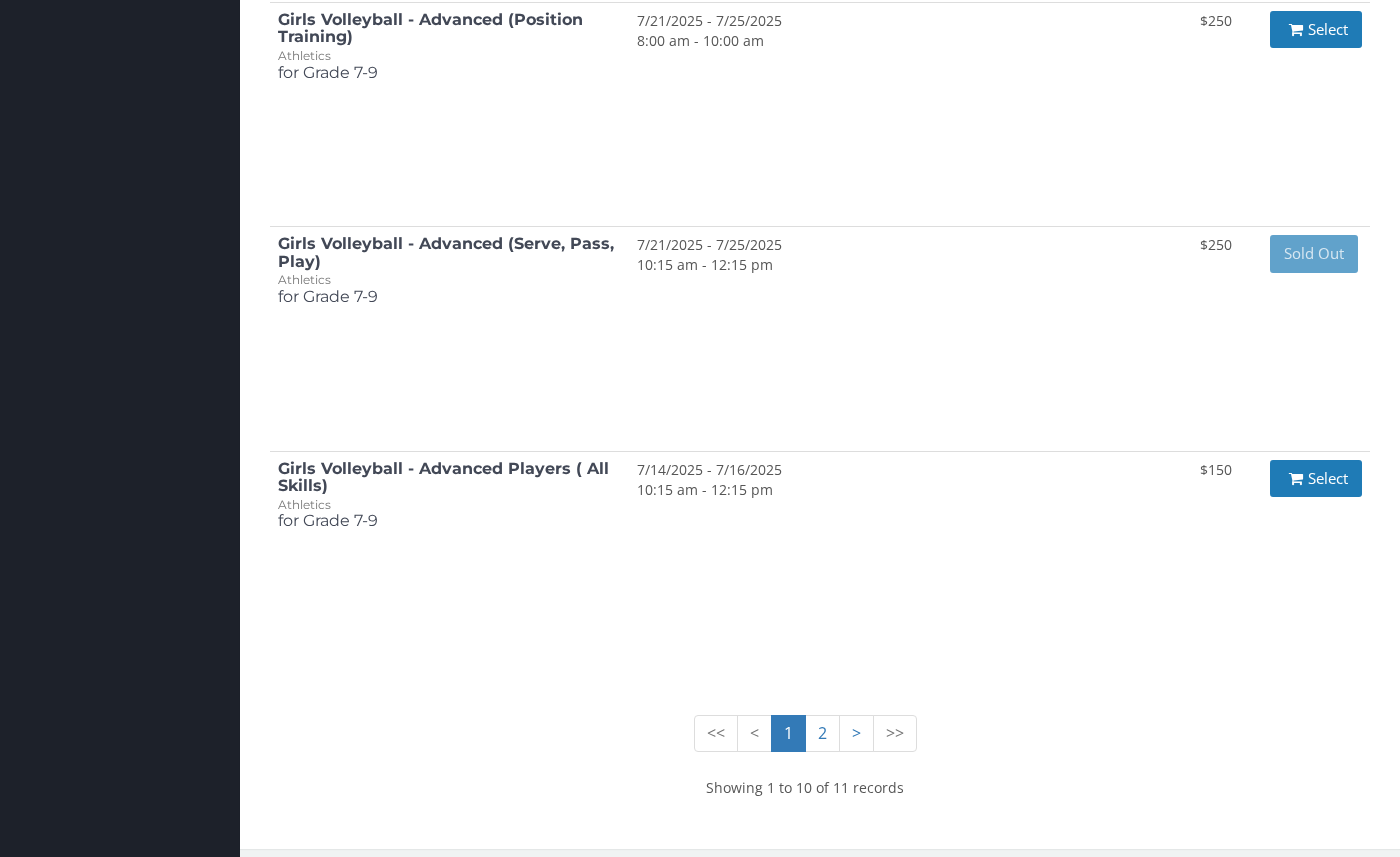 scroll, scrollTop: 1930, scrollLeft: 0, axis: vertical 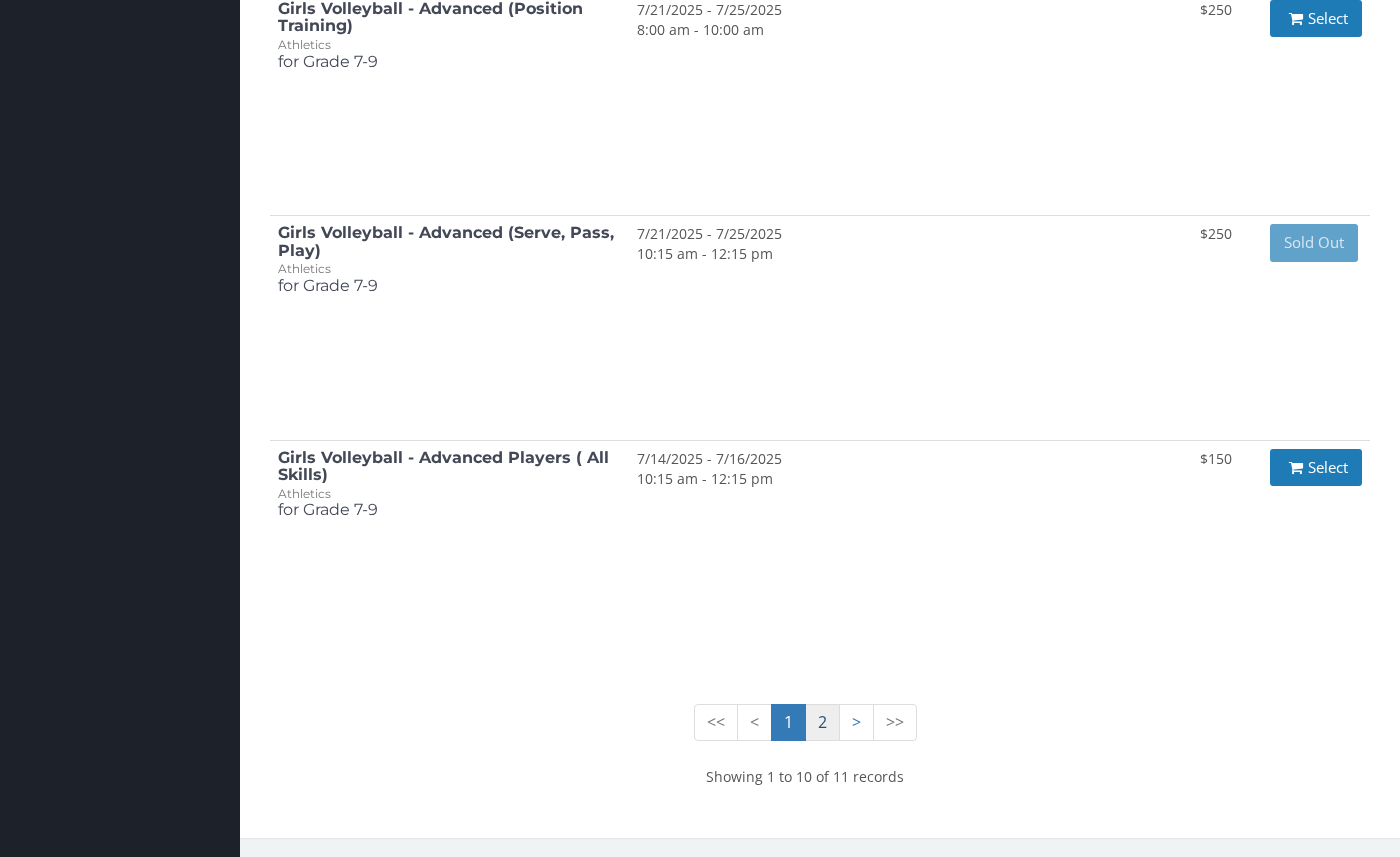 click on "2" at bounding box center (788, 722) 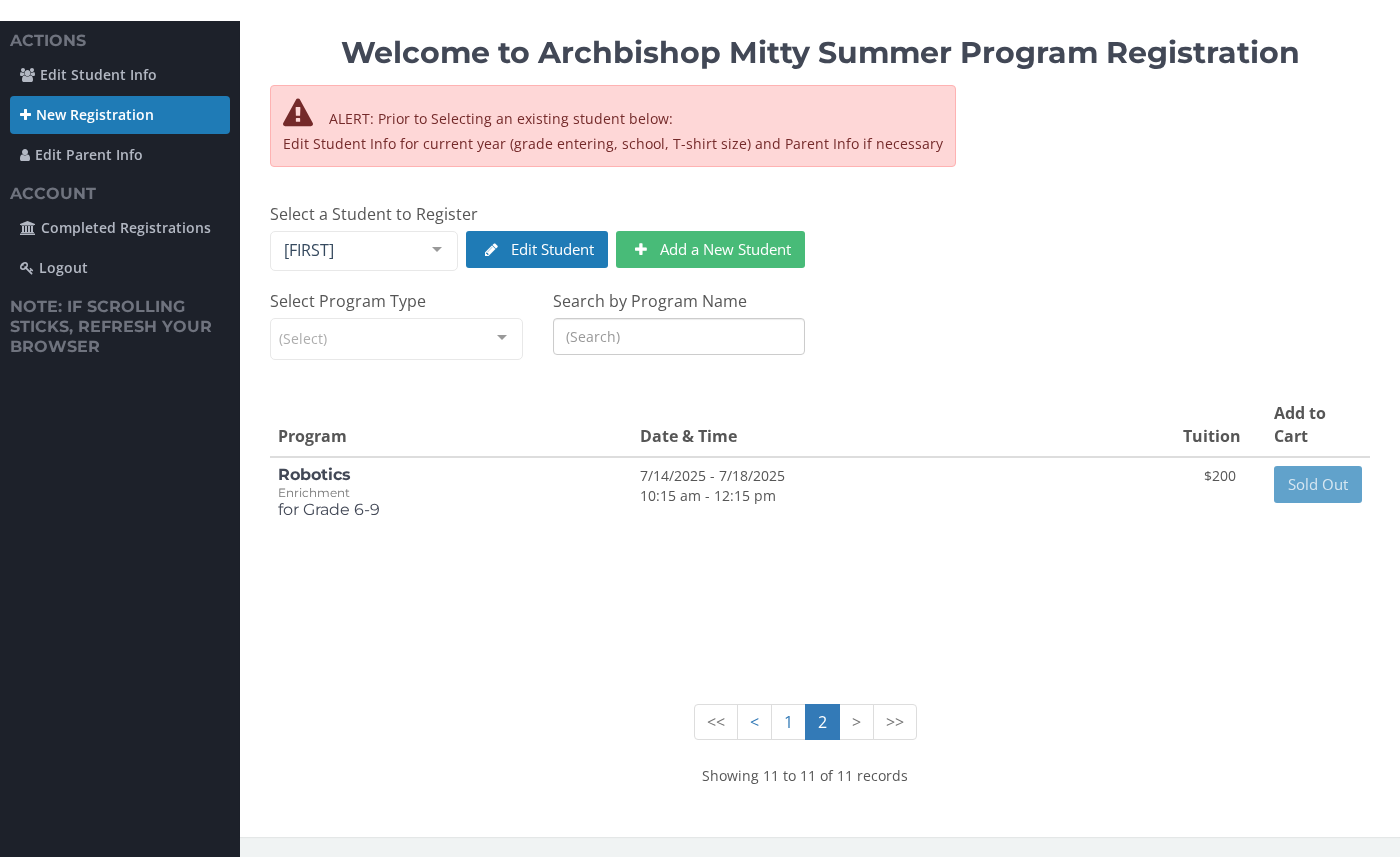 scroll, scrollTop: 38, scrollLeft: 0, axis: vertical 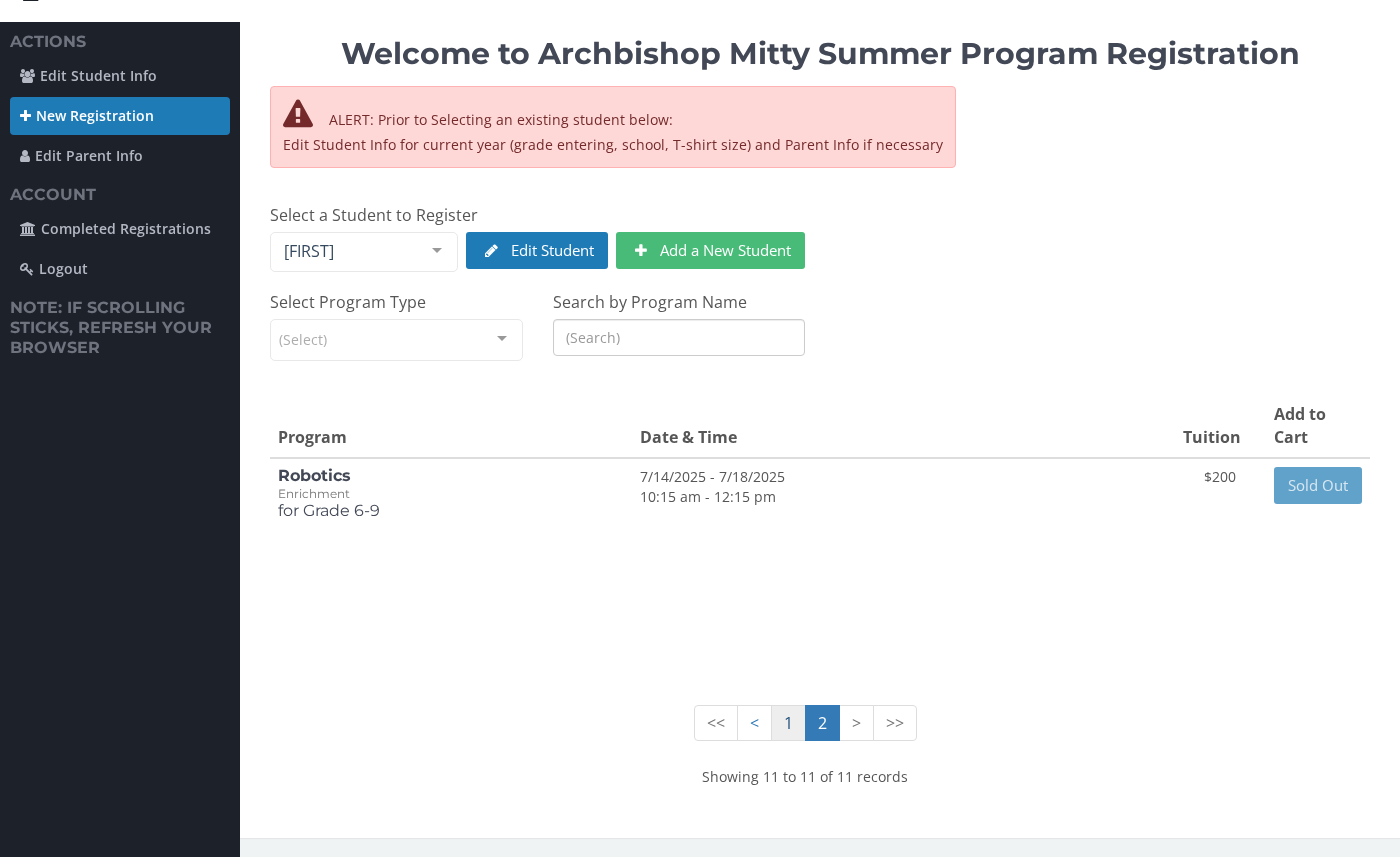 click on "1" at bounding box center [788, 723] 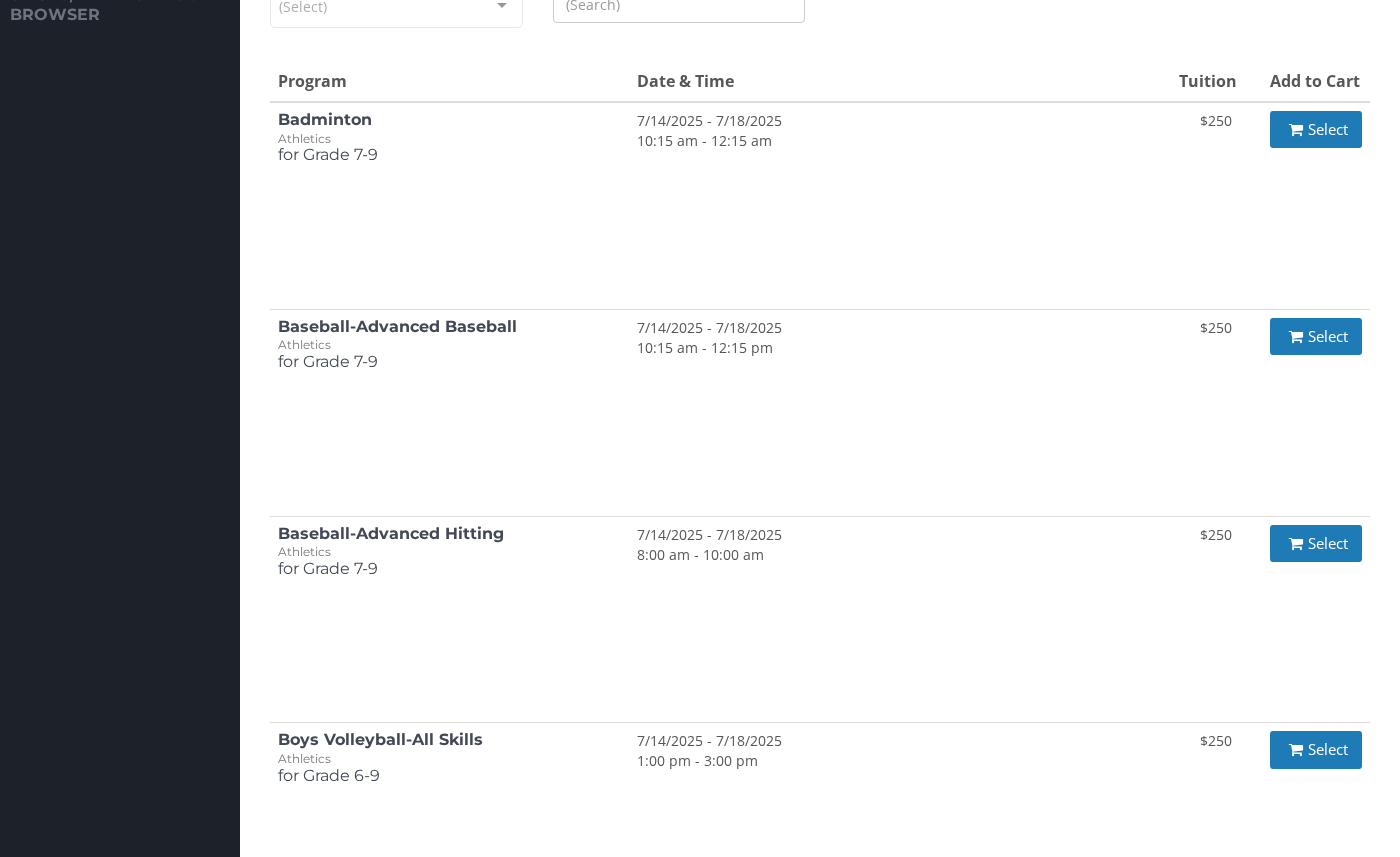 scroll, scrollTop: 0, scrollLeft: 0, axis: both 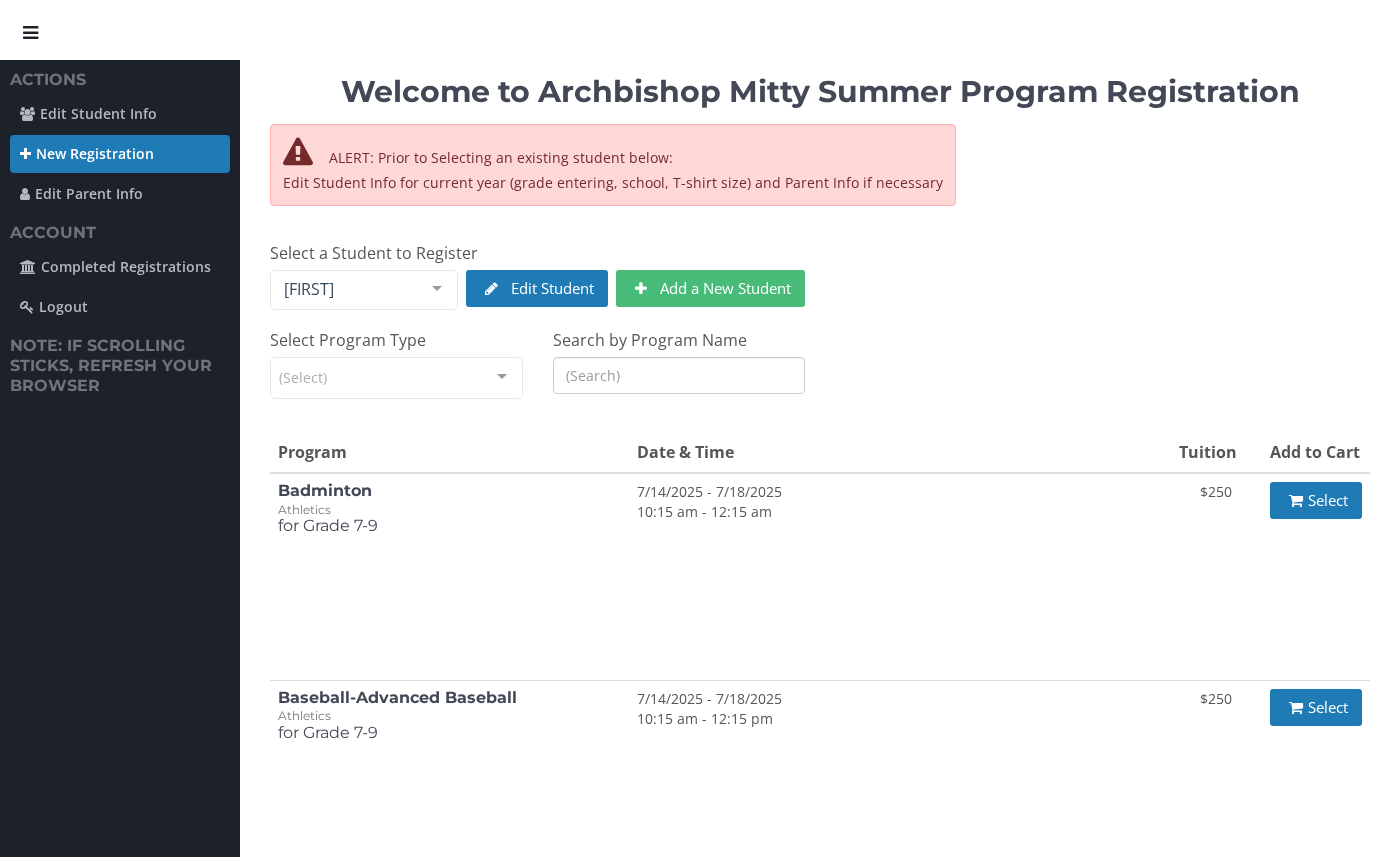click on "[FIRST]" at bounding box center (364, 290) 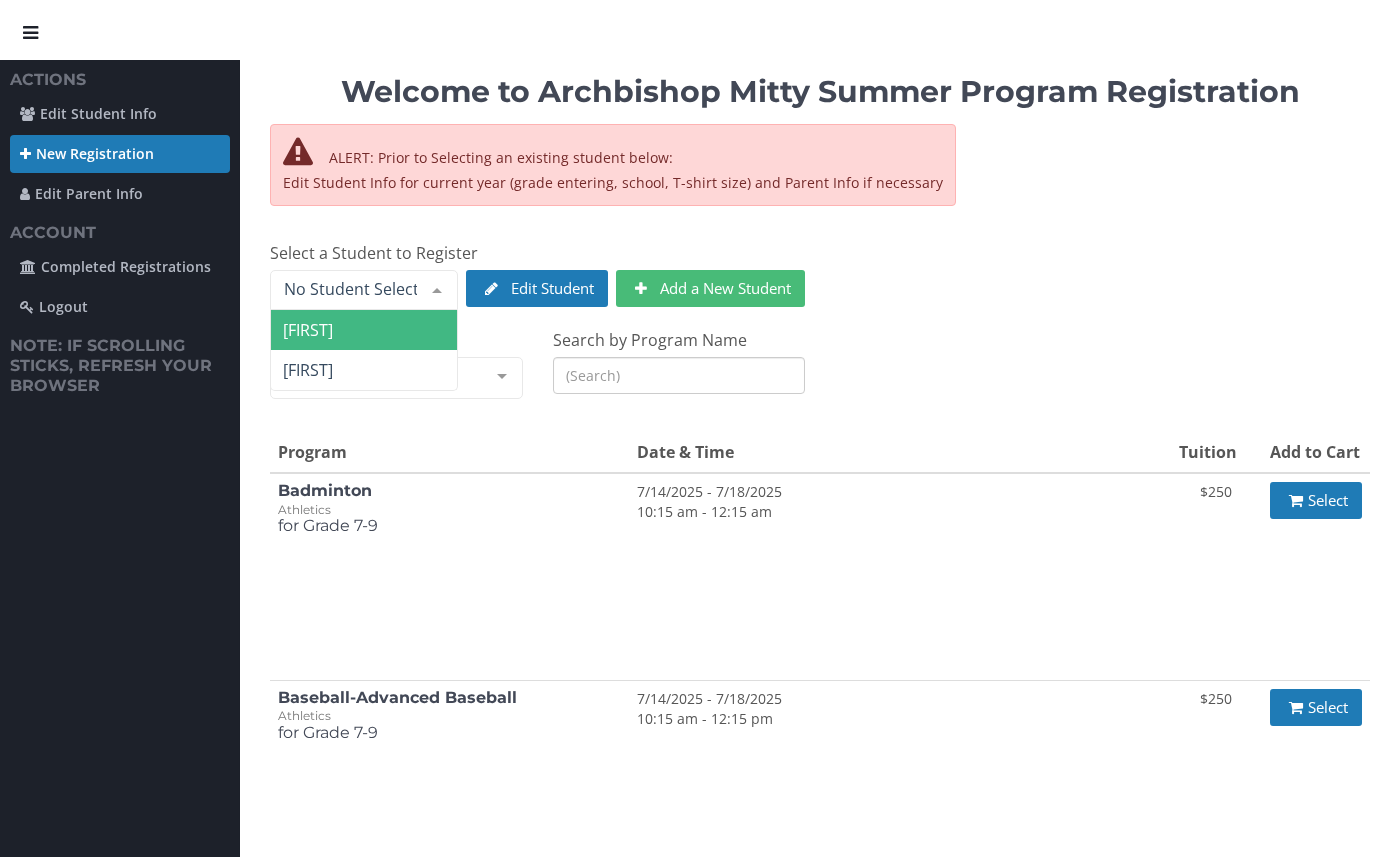 click on "[FIRST]" at bounding box center (364, 330) 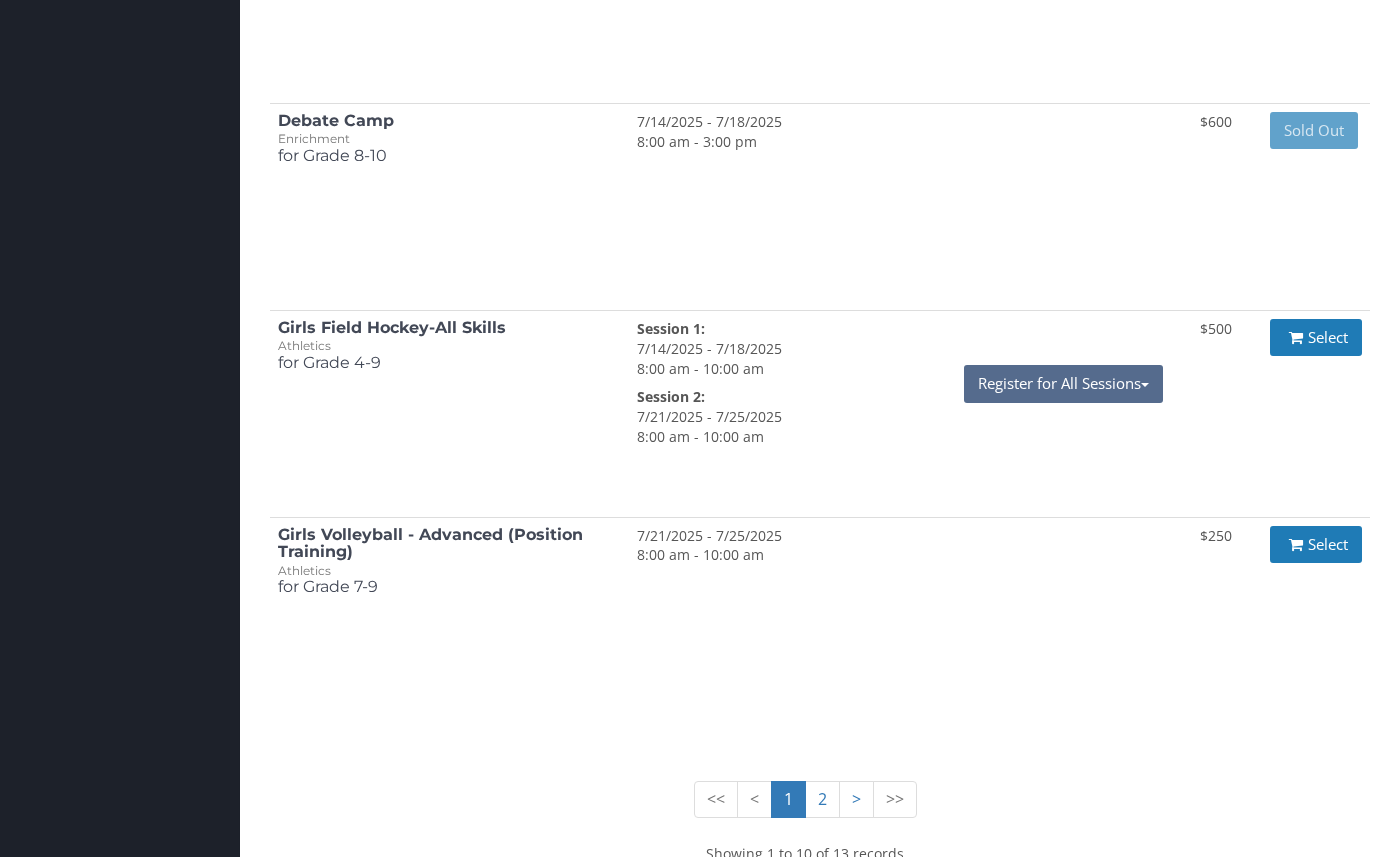 scroll, scrollTop: 1894, scrollLeft: 0, axis: vertical 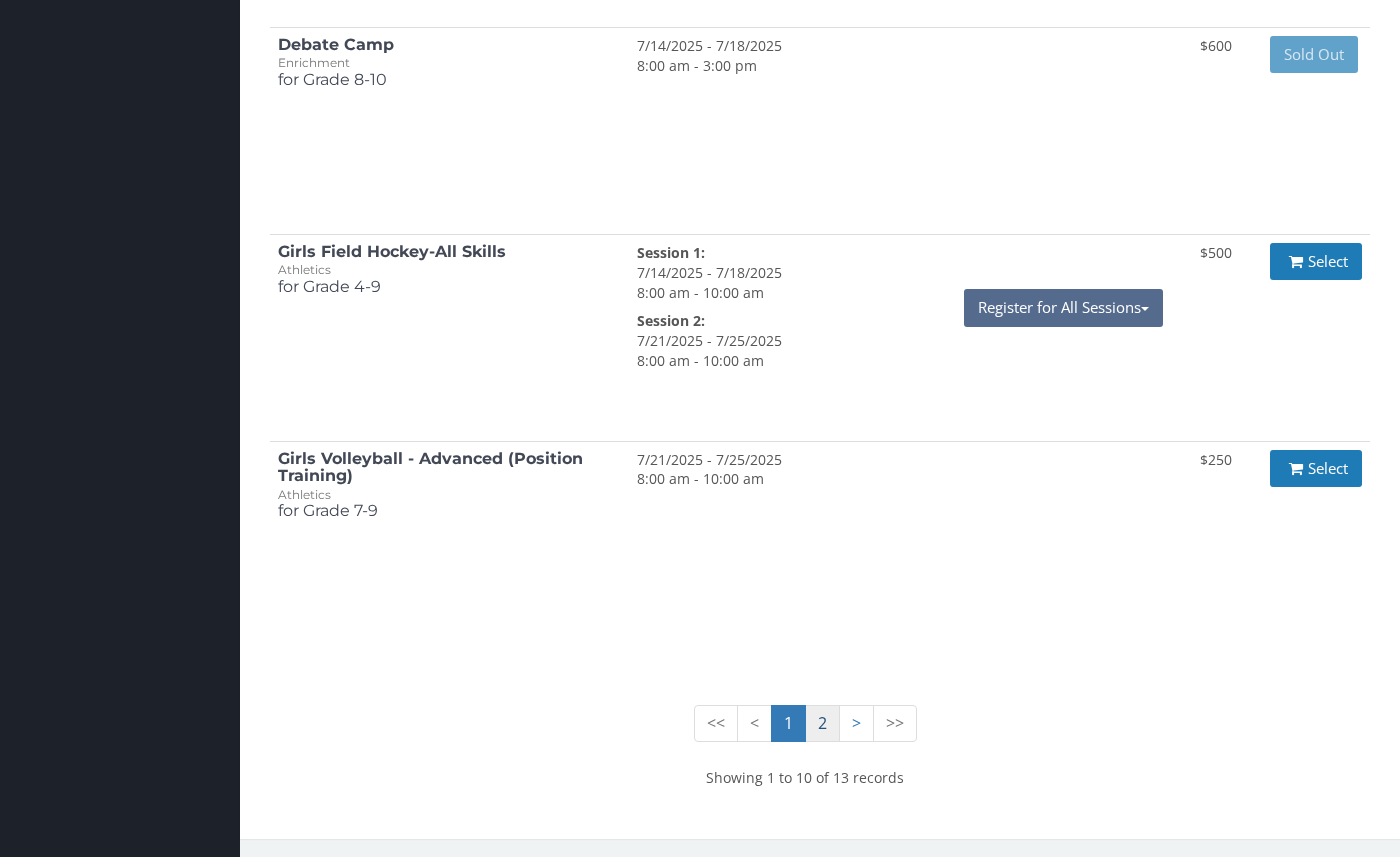 click on "2" at bounding box center [788, 723] 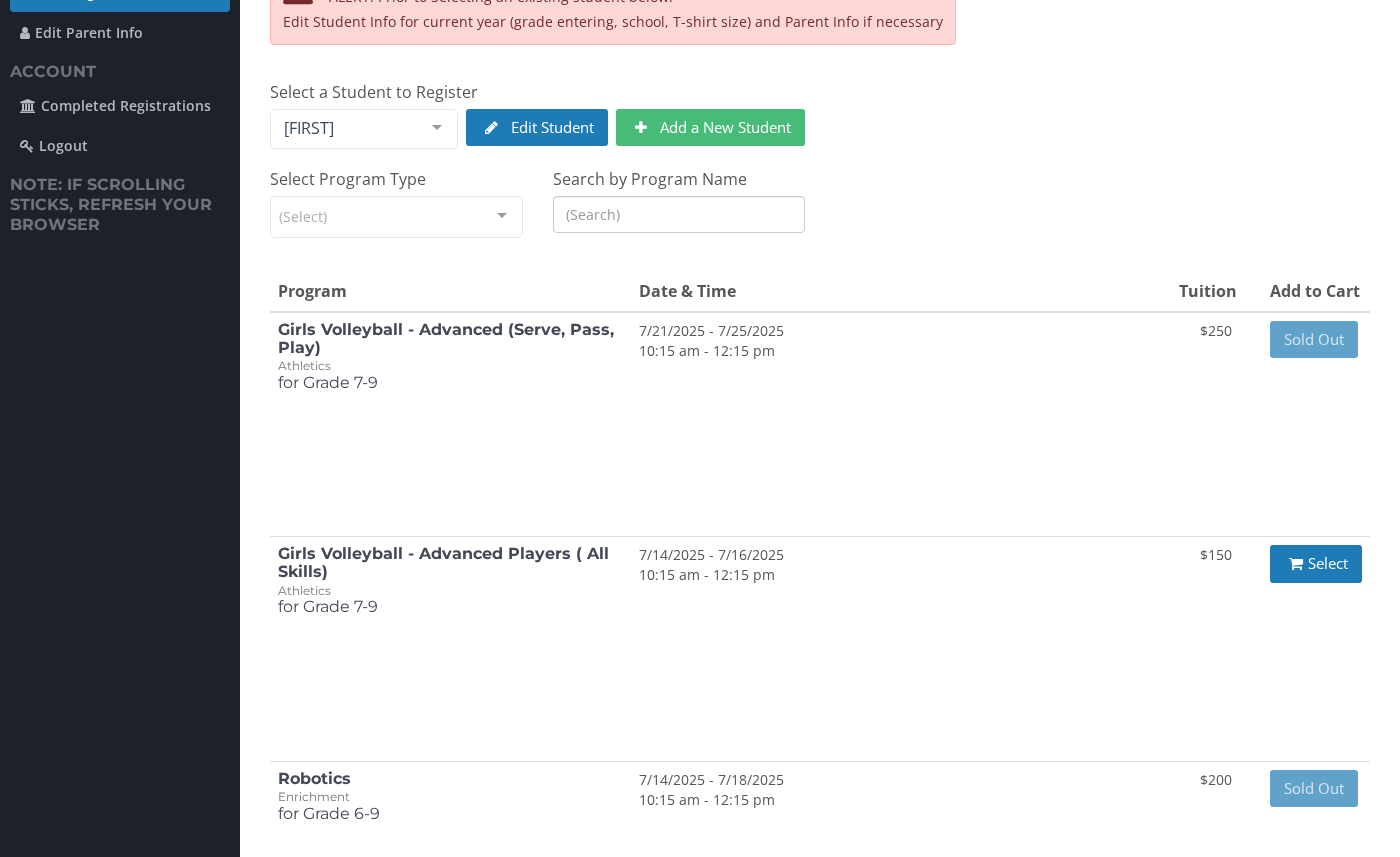 scroll, scrollTop: 0, scrollLeft: 0, axis: both 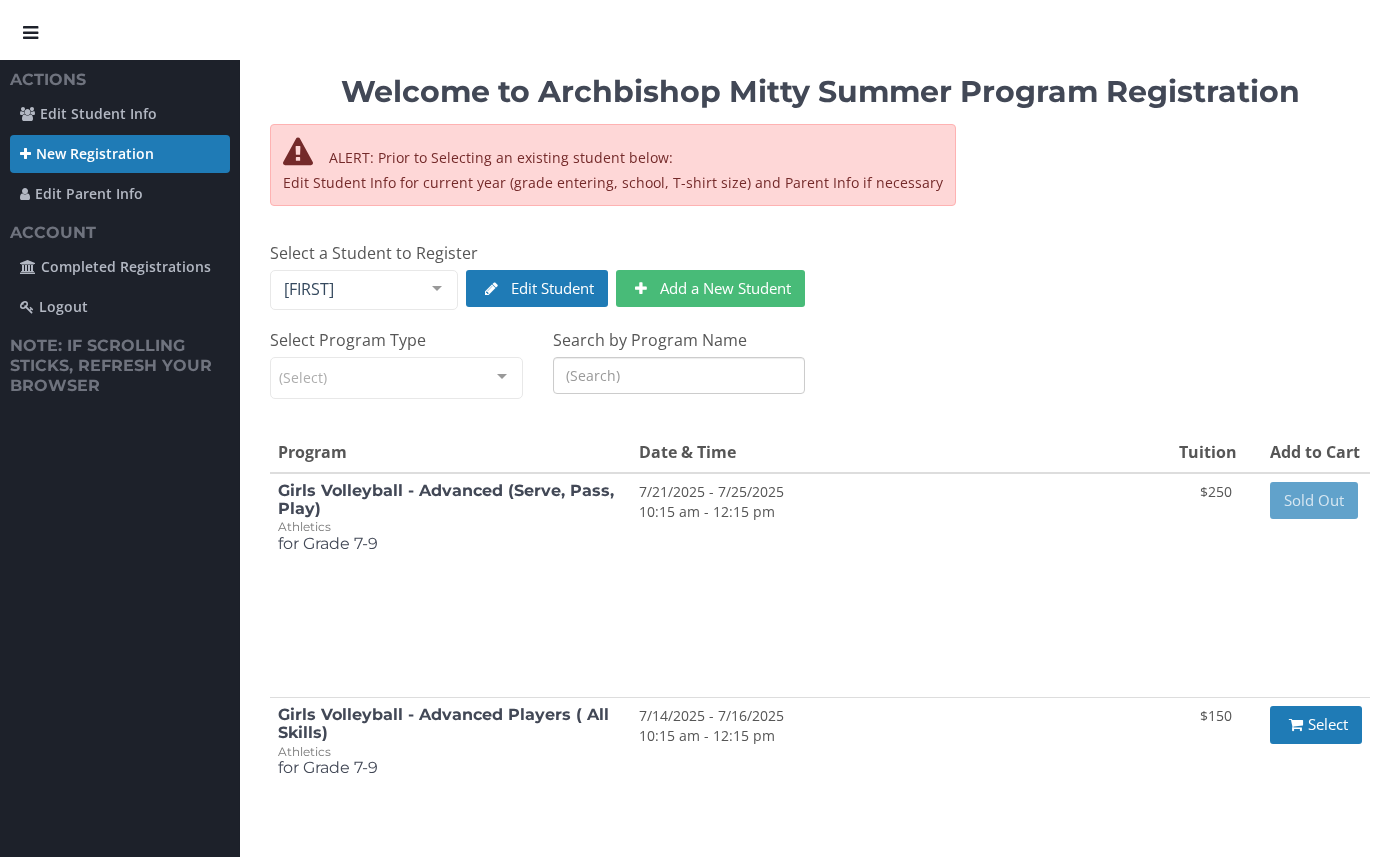 click on "Select a Student to Register" at bounding box center [374, 253] 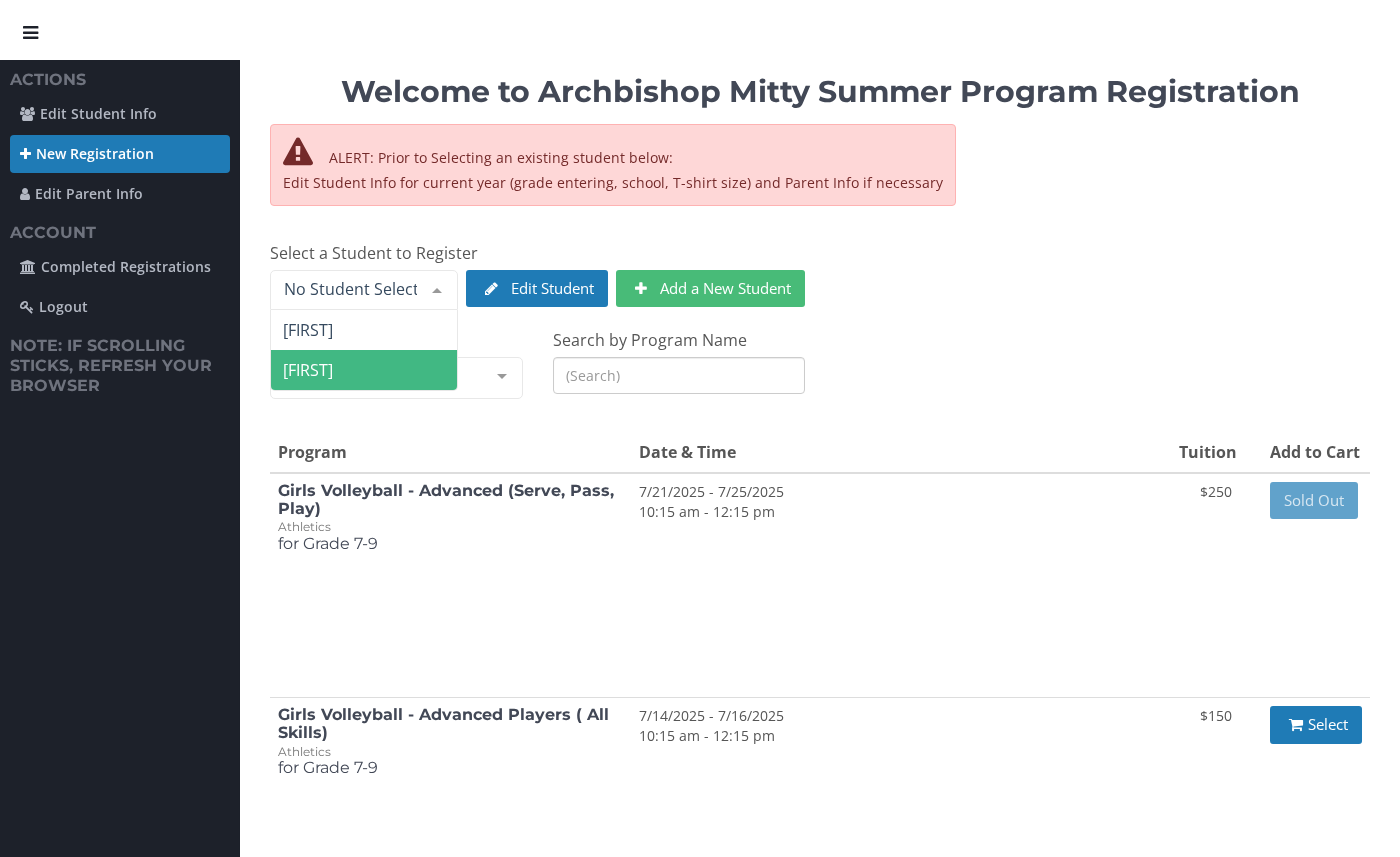 click on "[FIRST]" at bounding box center (364, 370) 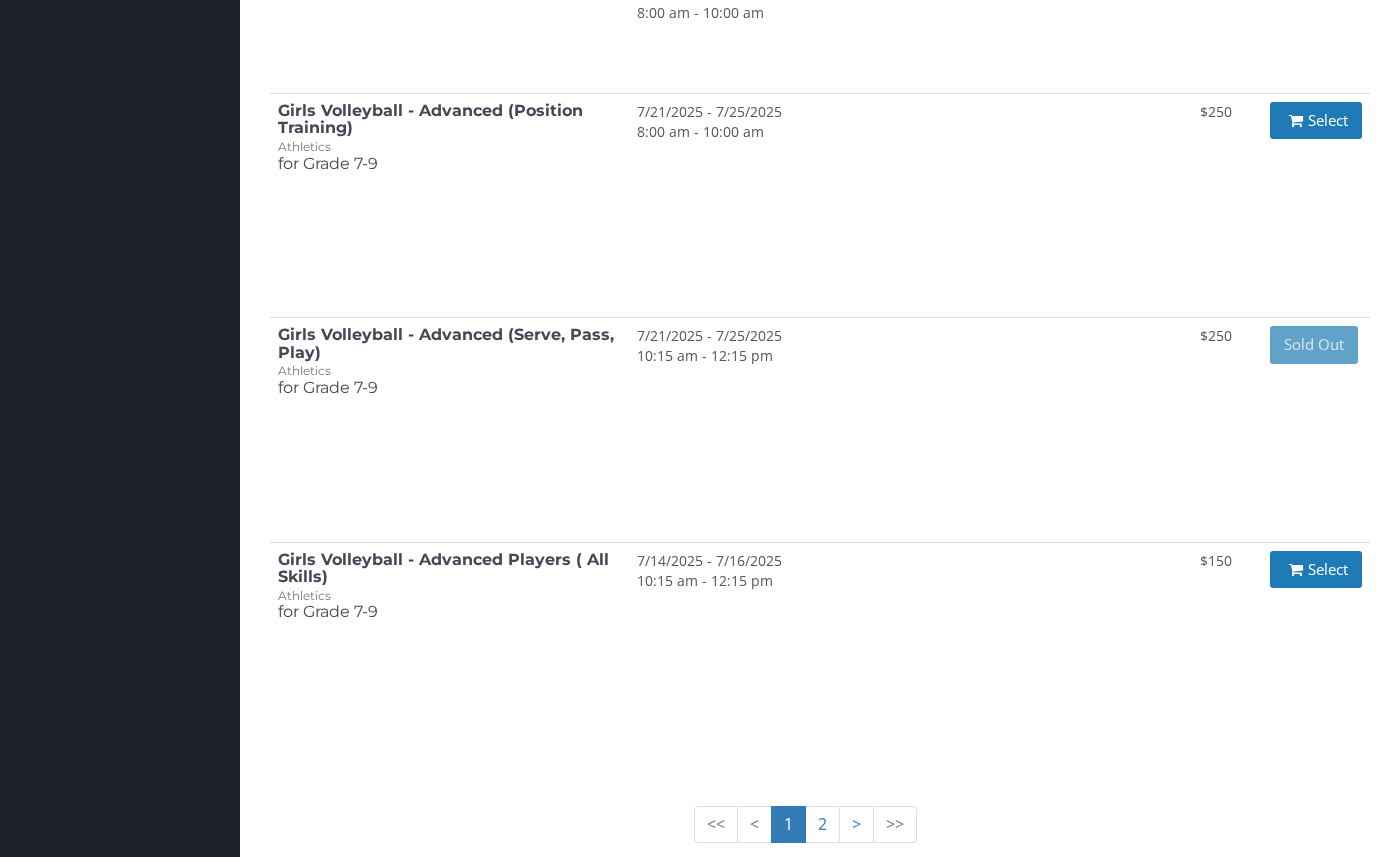 scroll, scrollTop: 1930, scrollLeft: 0, axis: vertical 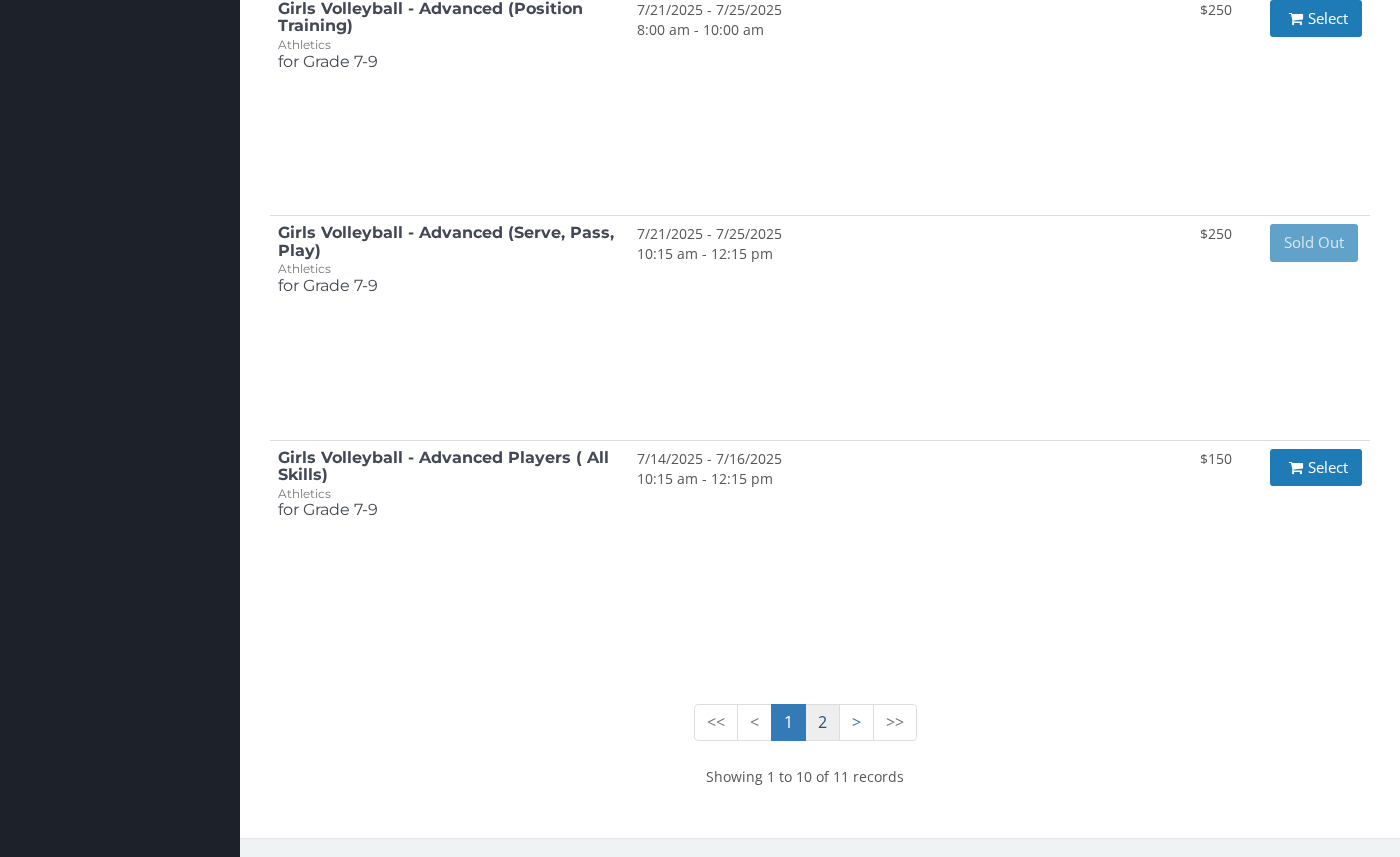 click on "2" at bounding box center (788, 722) 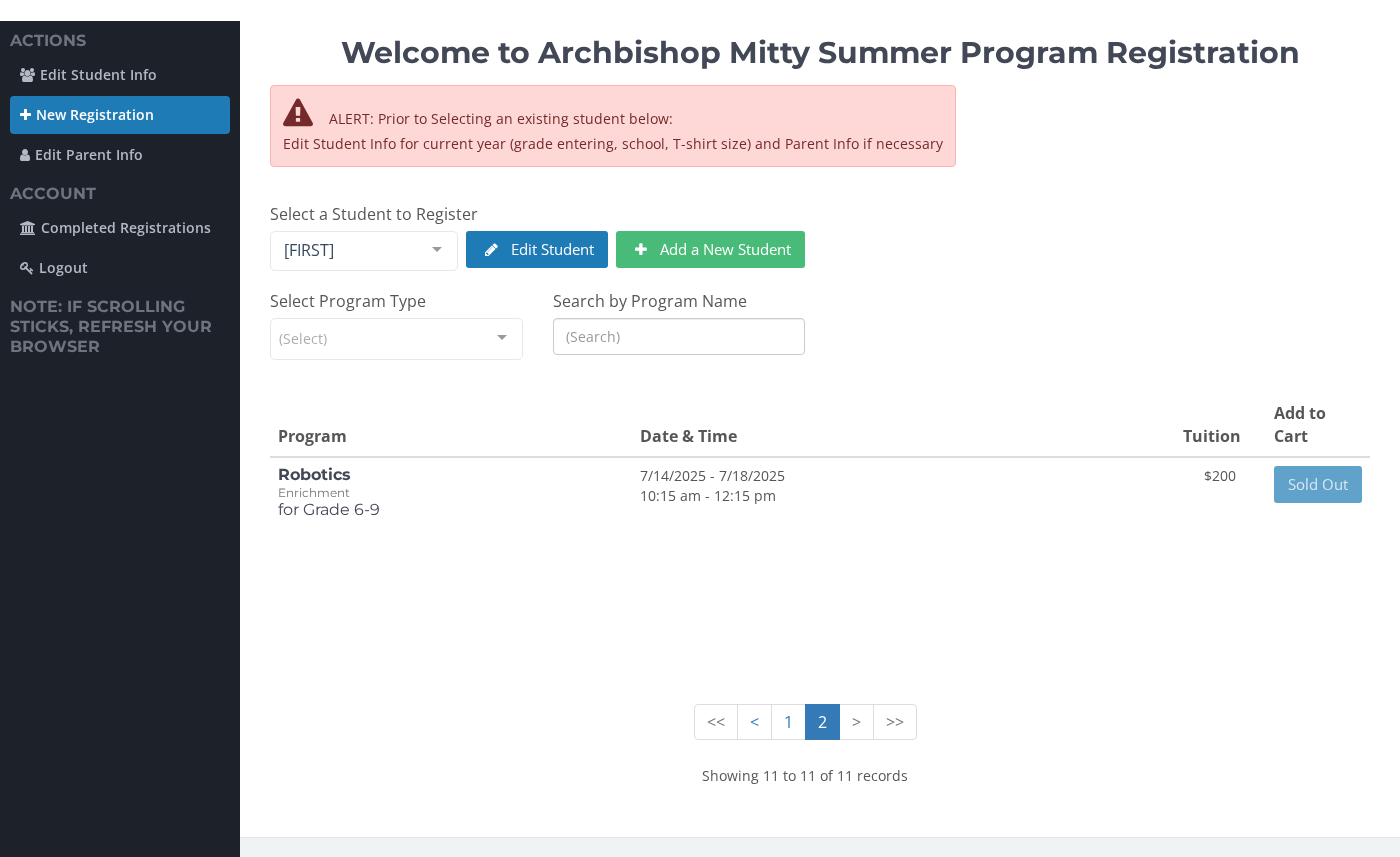 scroll, scrollTop: 38, scrollLeft: 0, axis: vertical 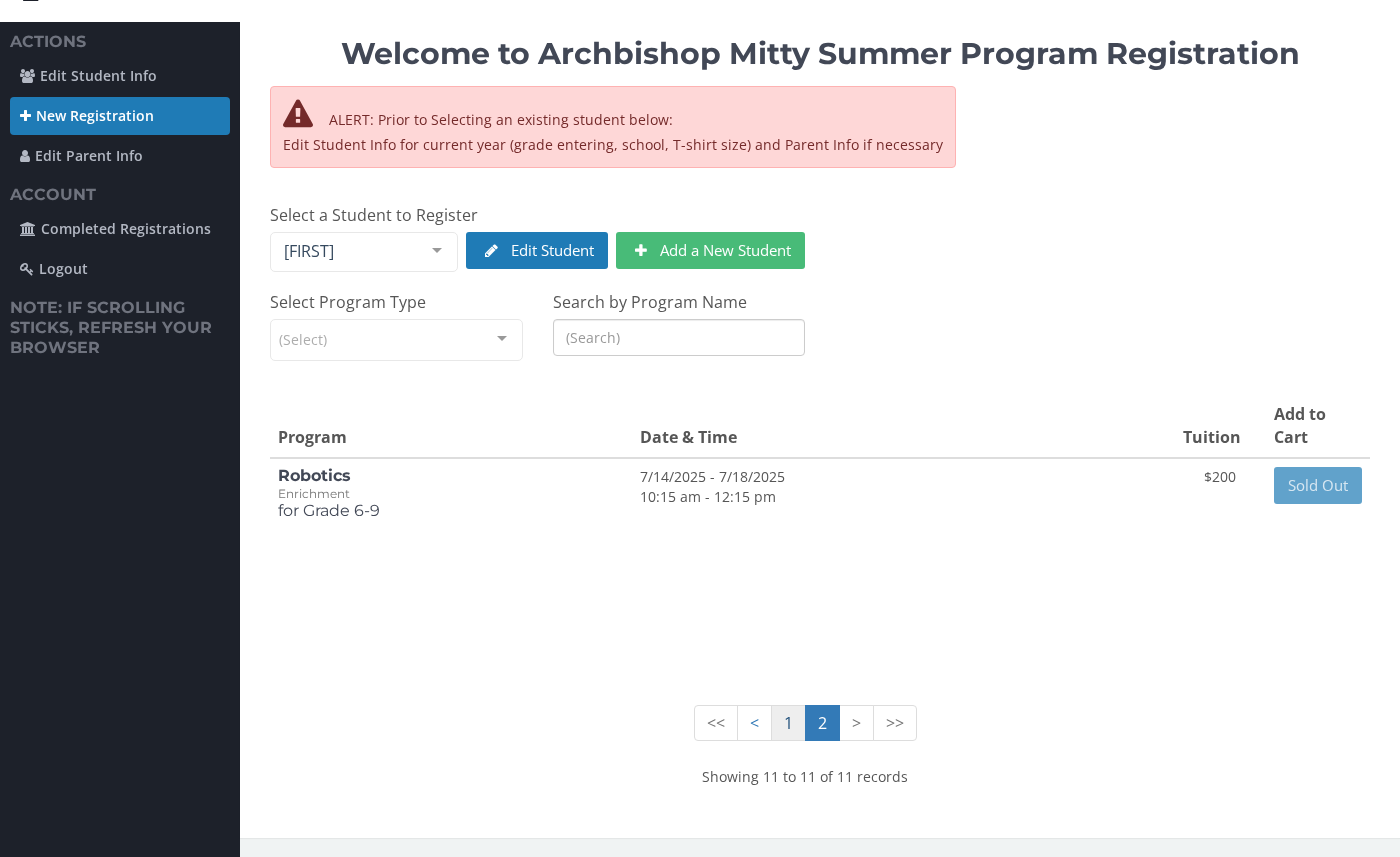 click on "1" at bounding box center (788, 723) 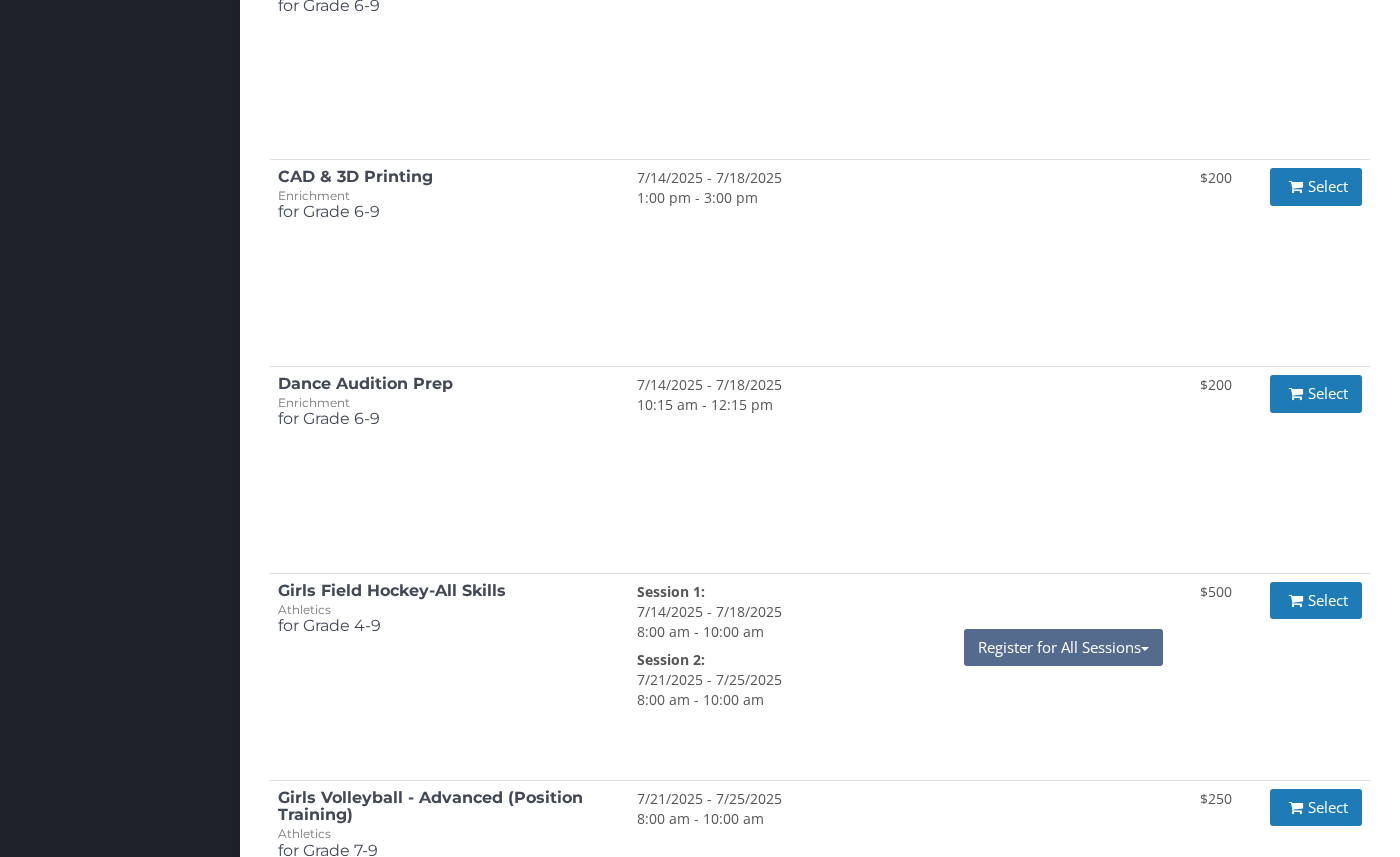 scroll, scrollTop: 1138, scrollLeft: 0, axis: vertical 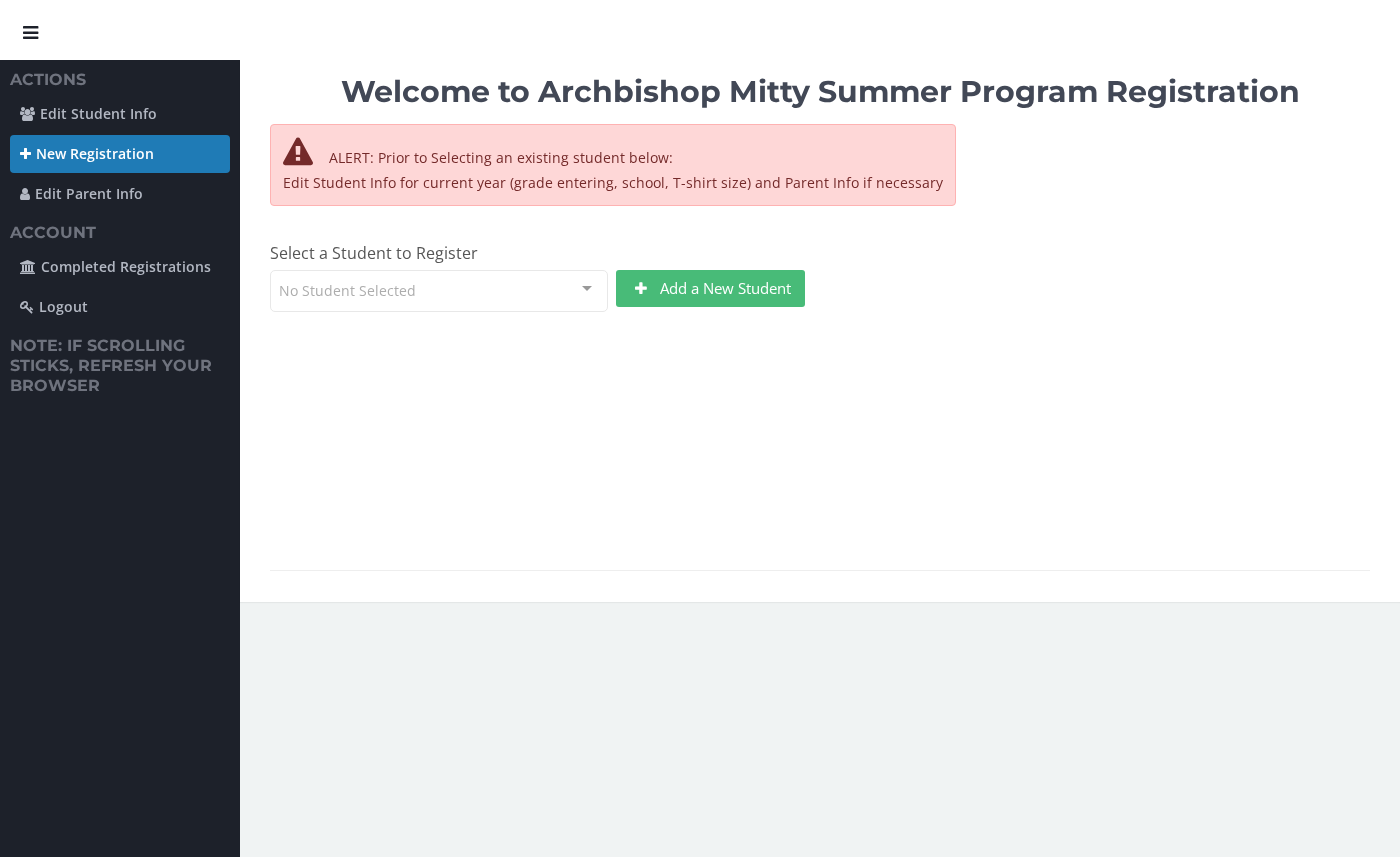 click on "No Student Selected" at bounding box center [439, 291] 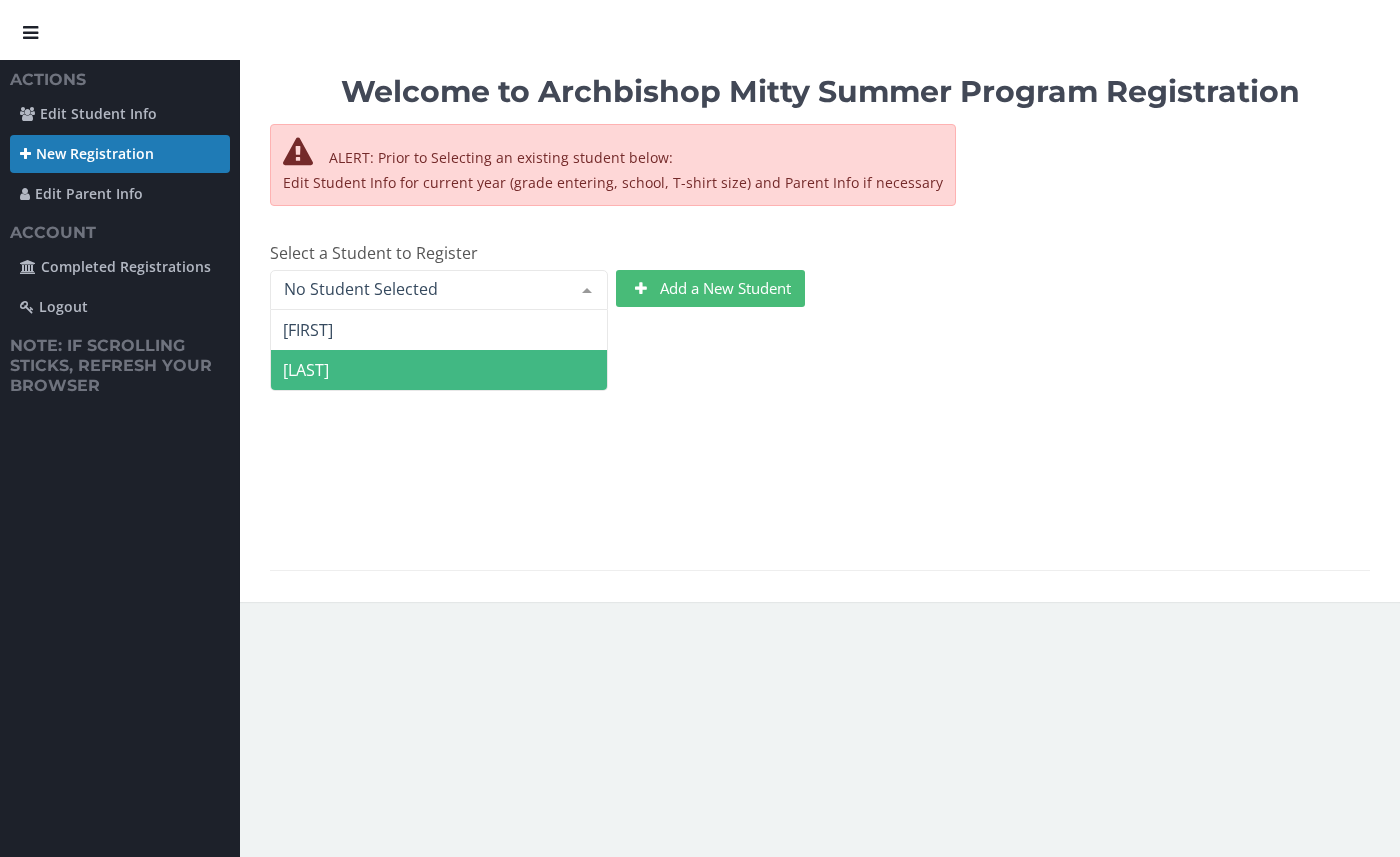click on "[LAST]" at bounding box center (439, 370) 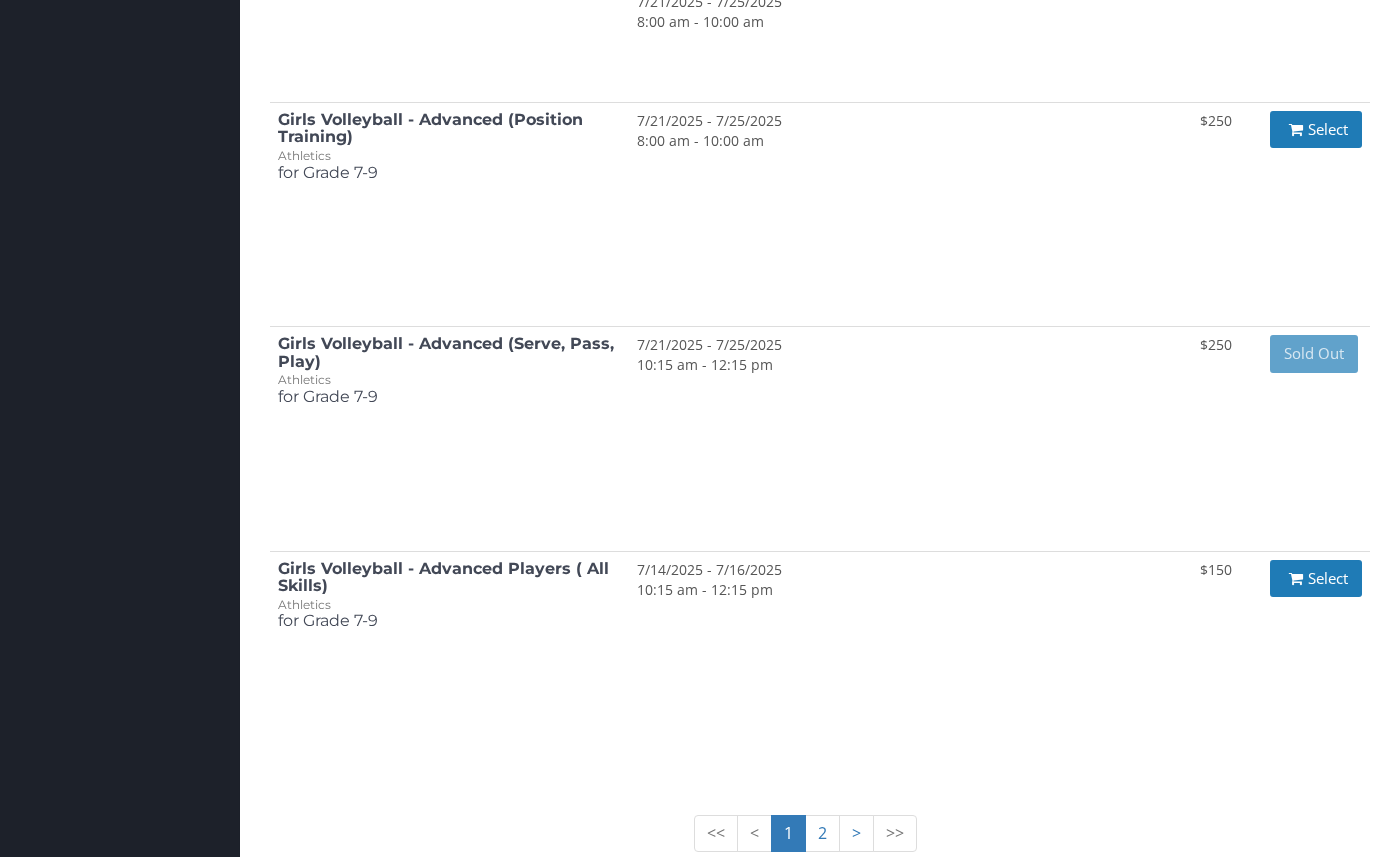 scroll, scrollTop: 1930, scrollLeft: 0, axis: vertical 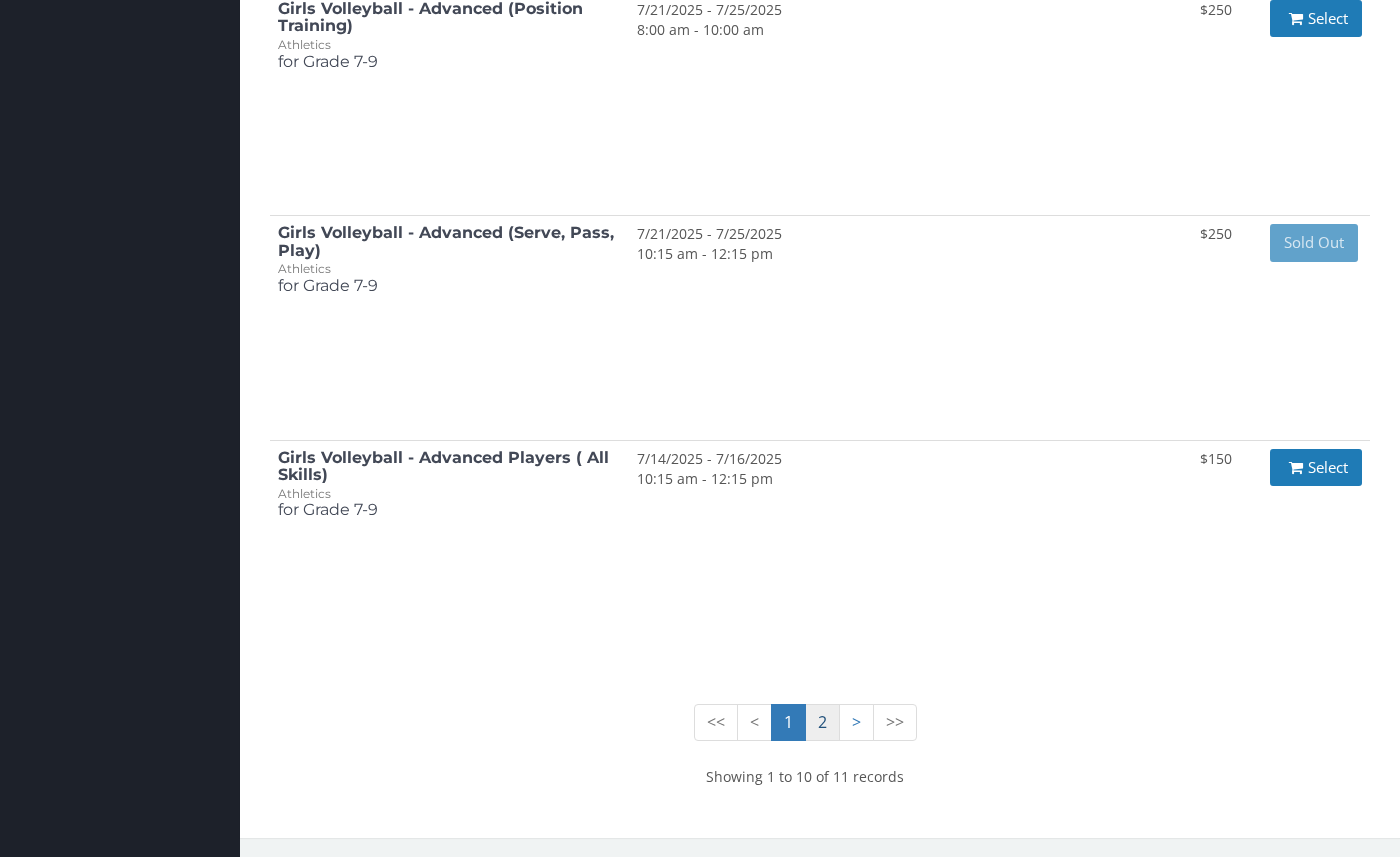 click on "2" at bounding box center [788, 722] 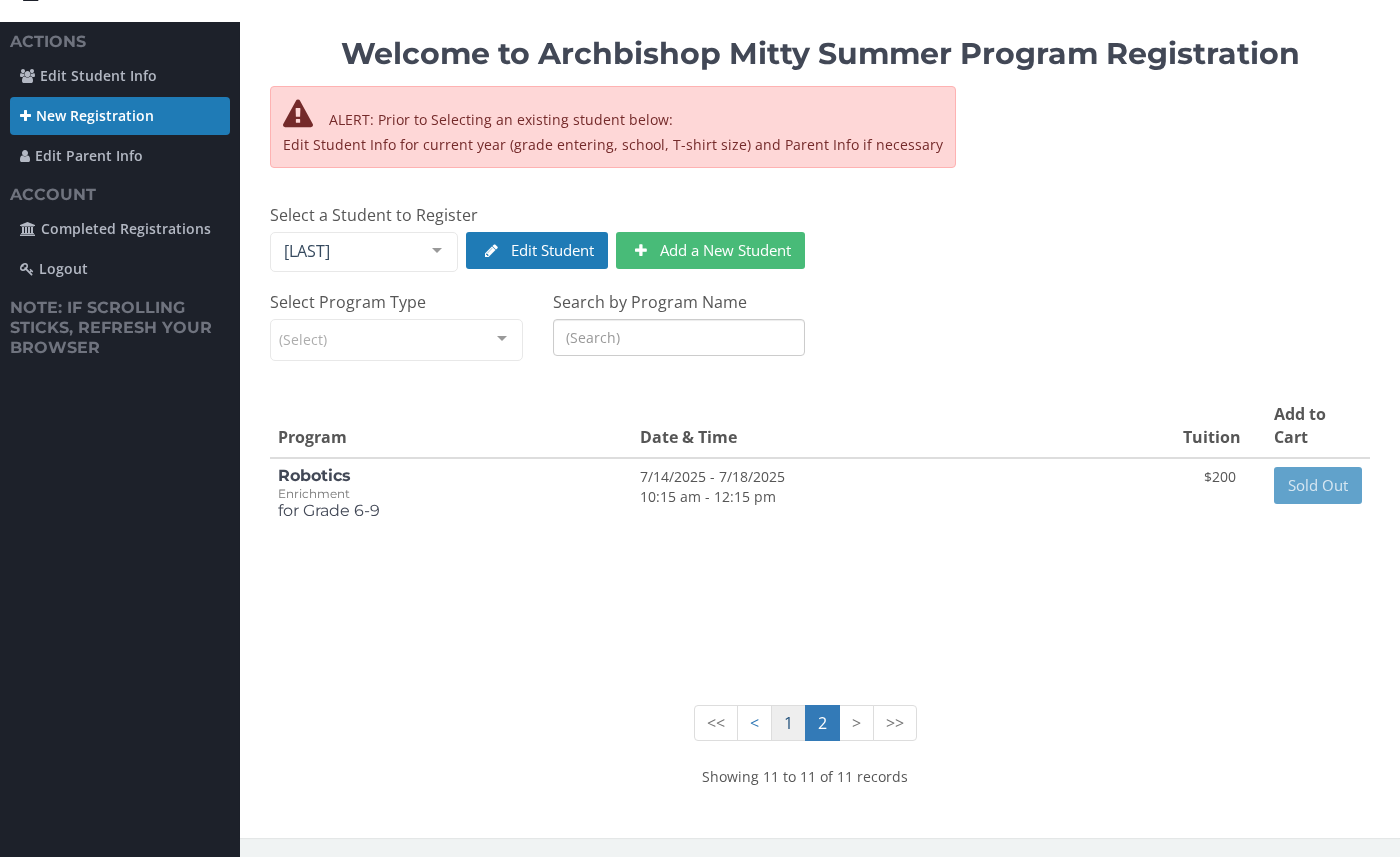 click on "1" at bounding box center (788, 723) 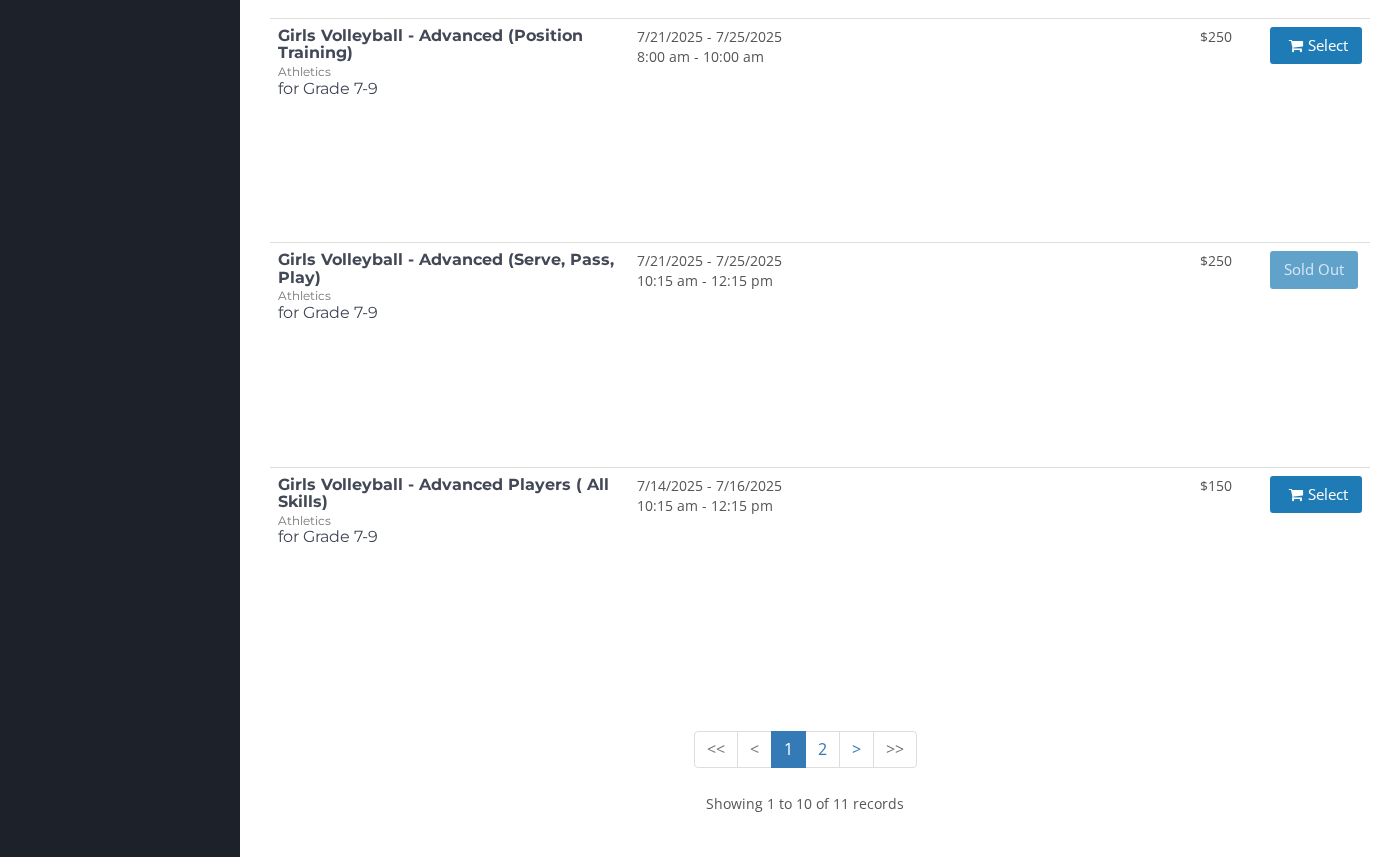 scroll, scrollTop: 1930, scrollLeft: 0, axis: vertical 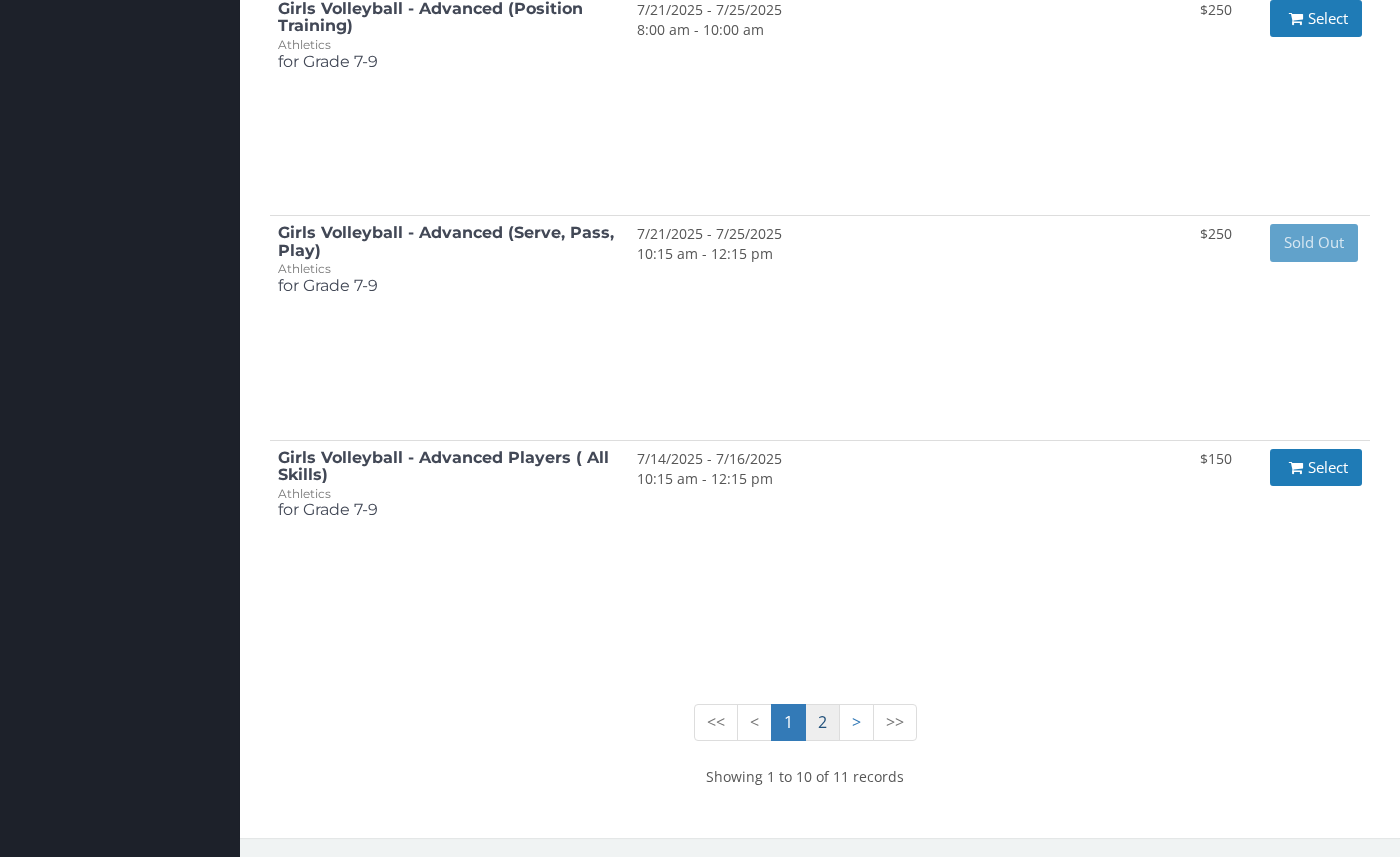 click on "2" at bounding box center (788, 722) 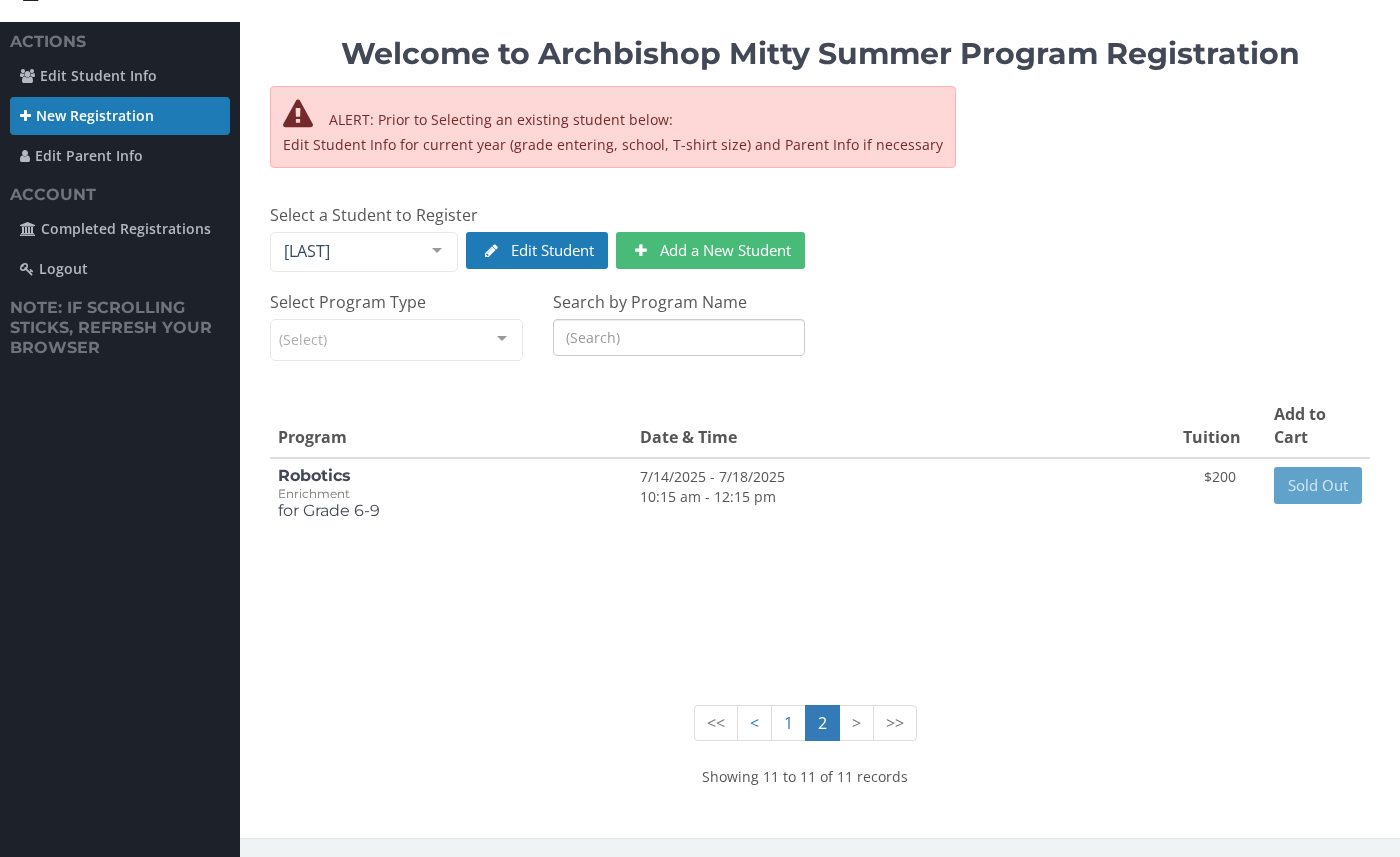 click on ">" at bounding box center (856, 723) 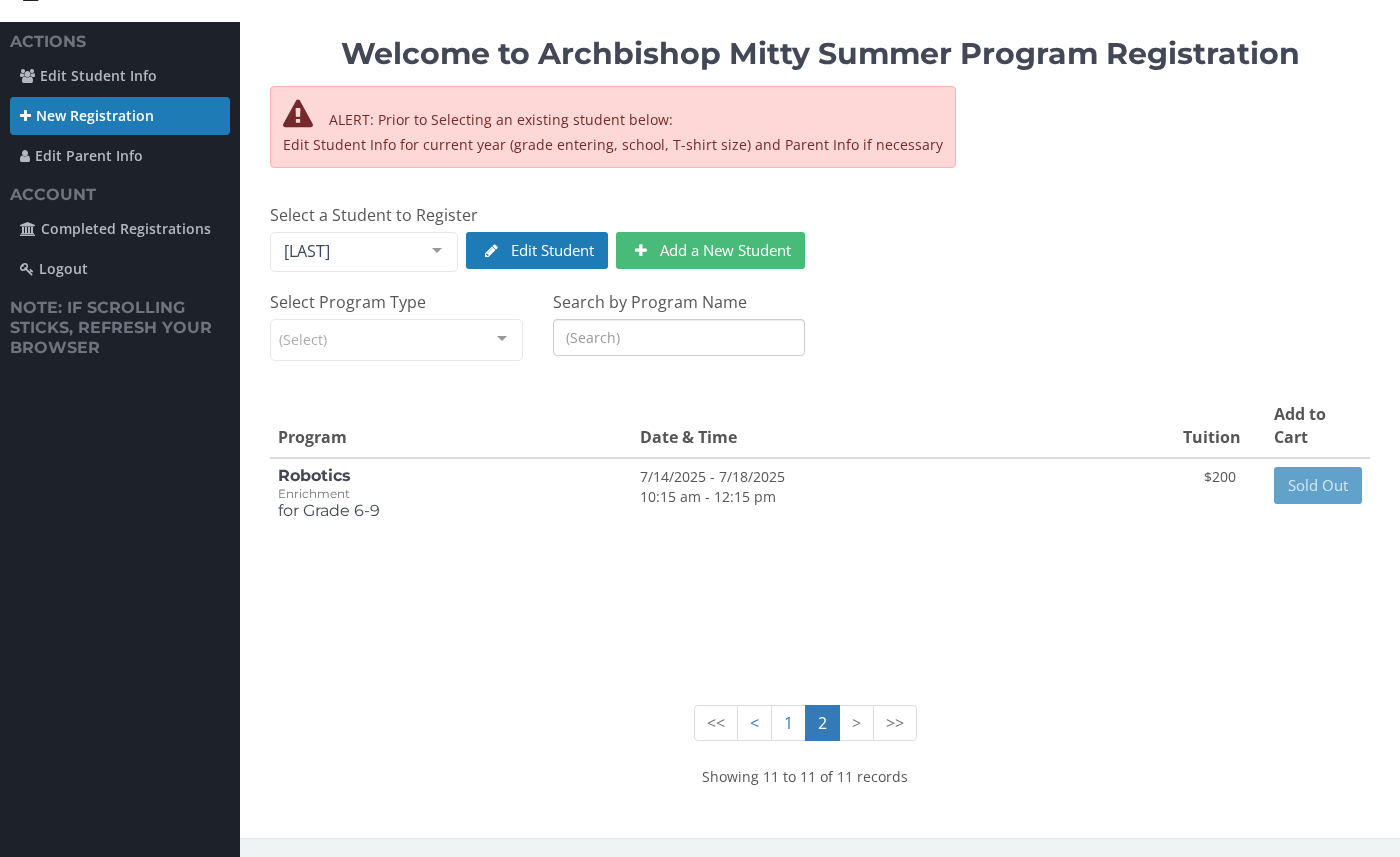 click on ">>" at bounding box center (895, 723) 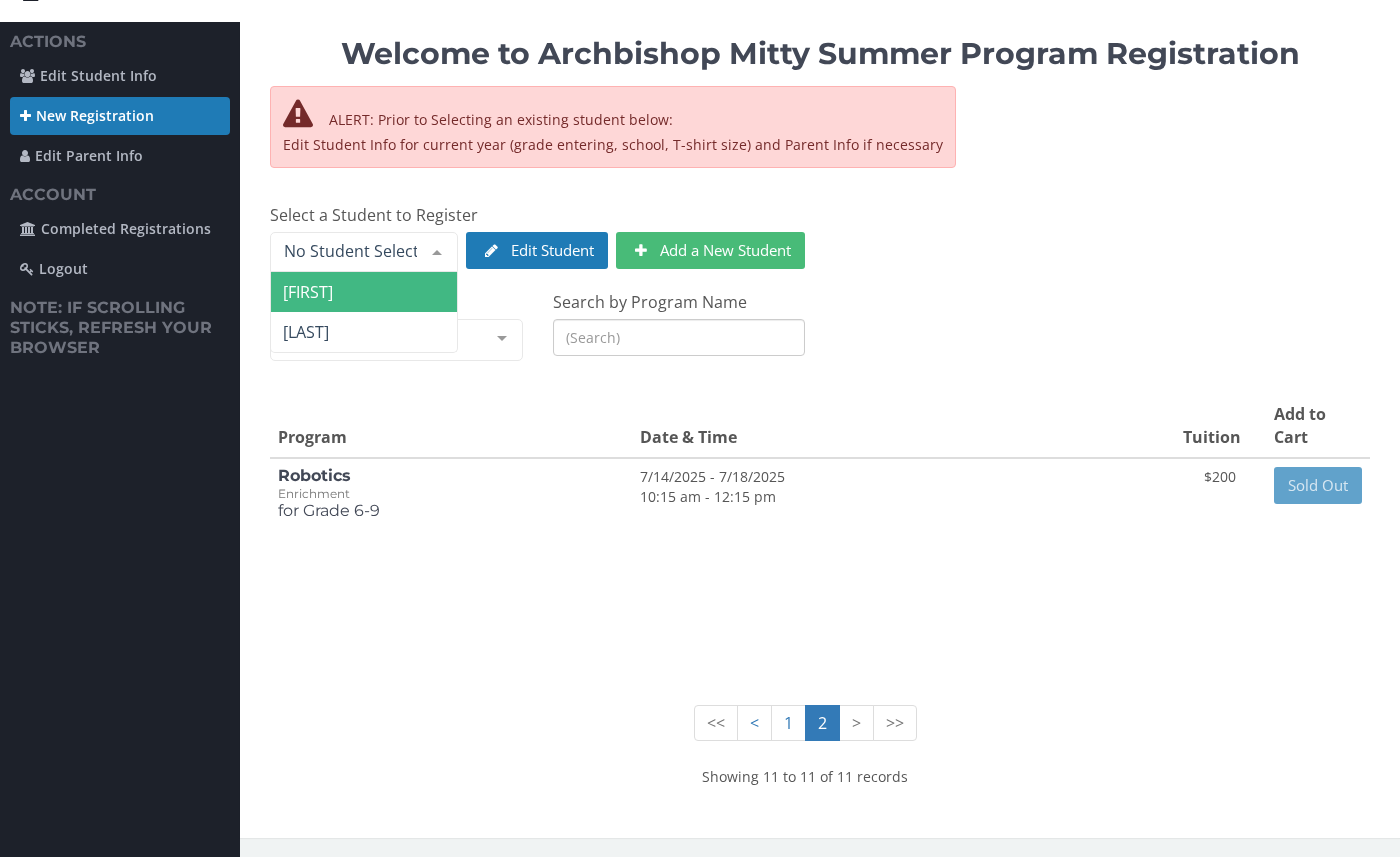 click on "[FIRST]" at bounding box center (364, 292) 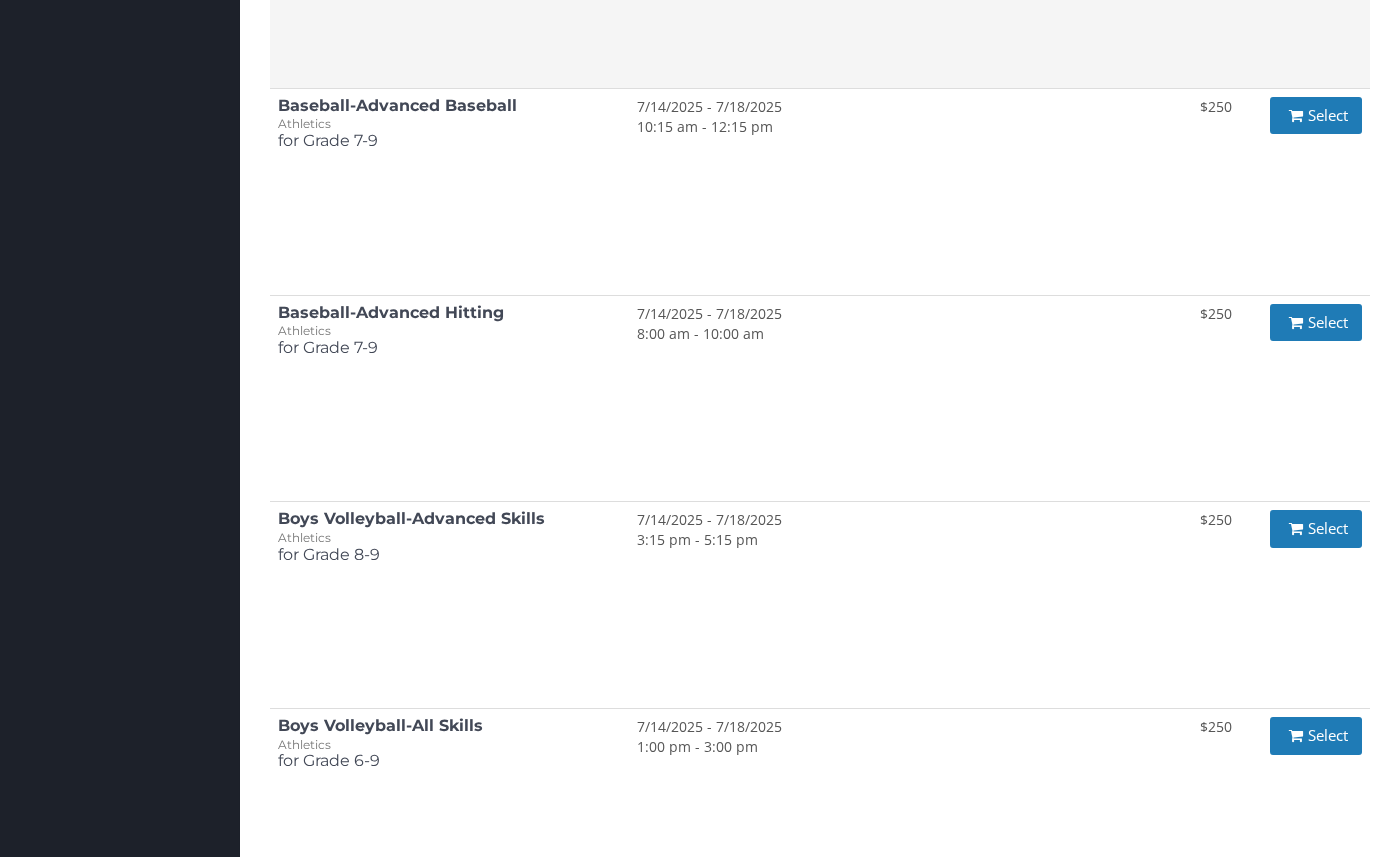 scroll, scrollTop: 0, scrollLeft: 0, axis: both 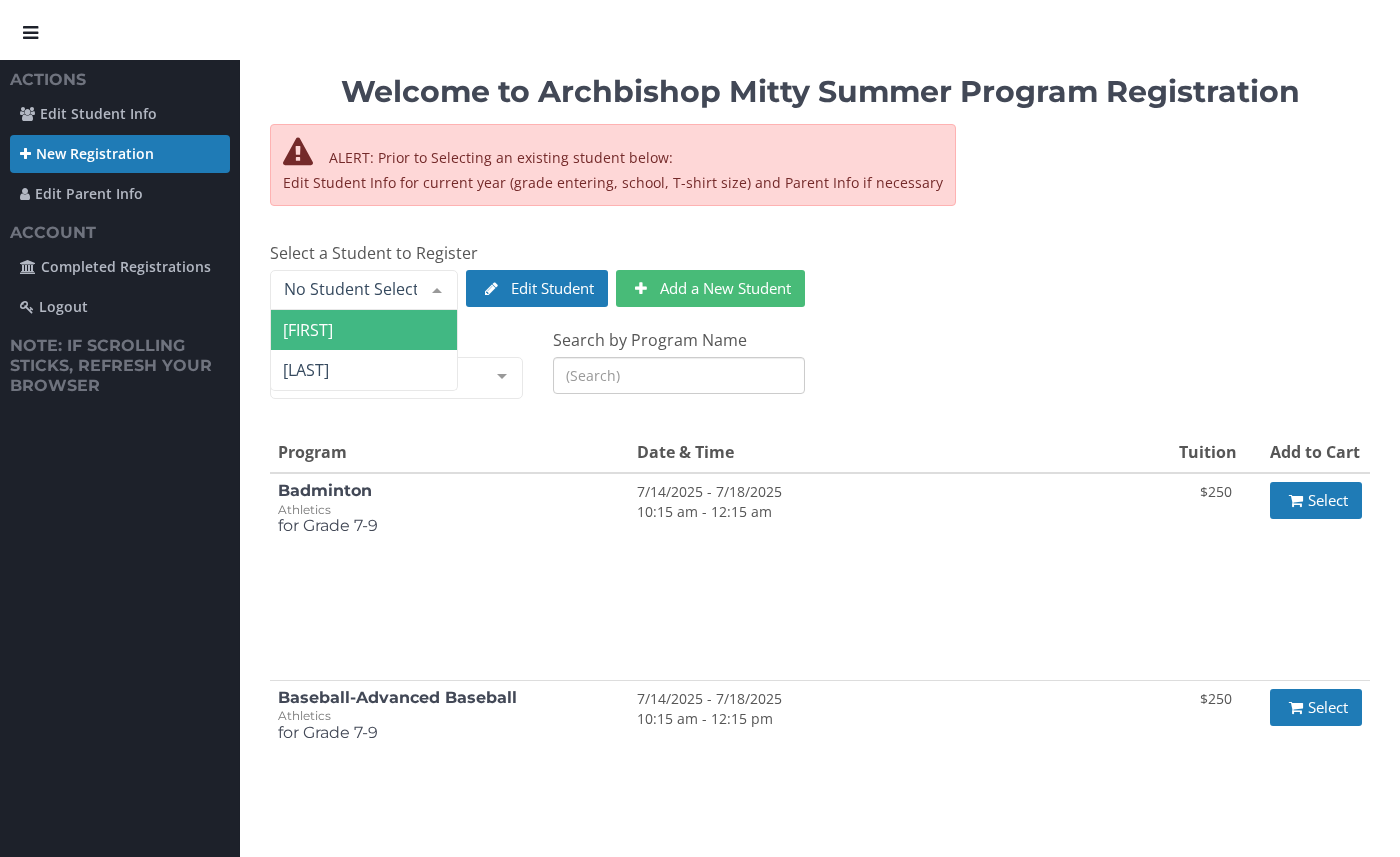click at bounding box center (437, 290) 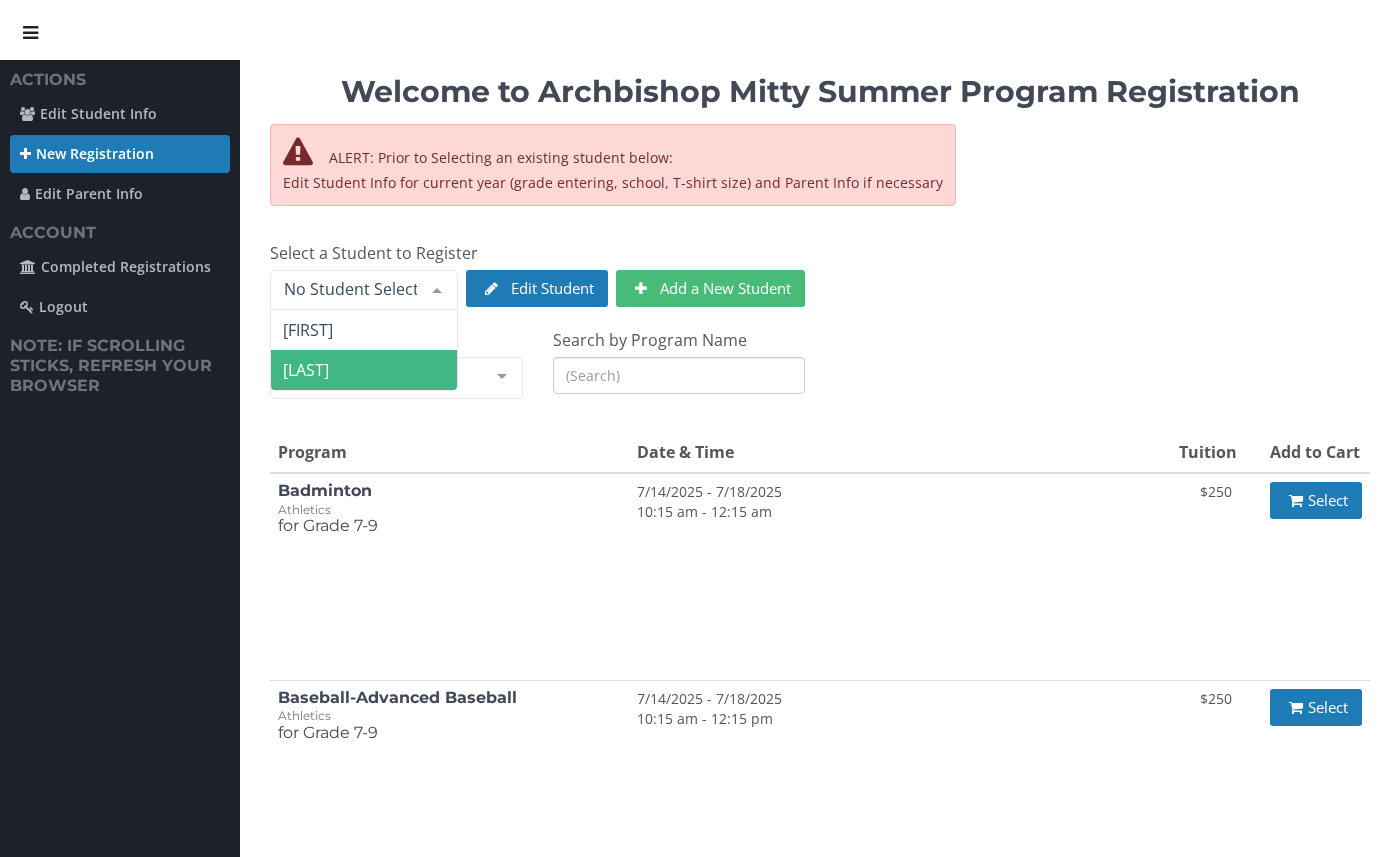 click on "[FIRST]" at bounding box center [364, 370] 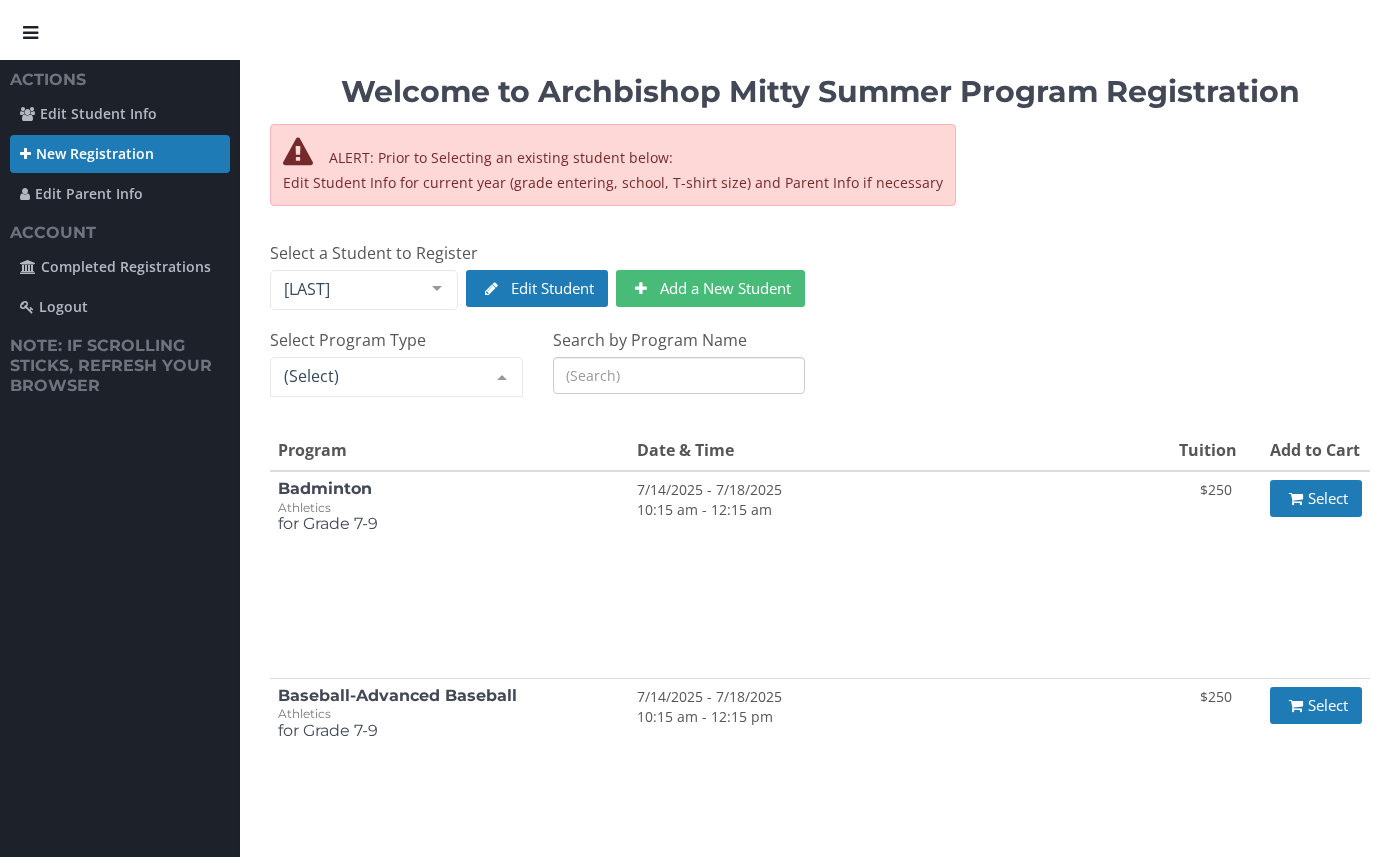 click at bounding box center [396, 377] 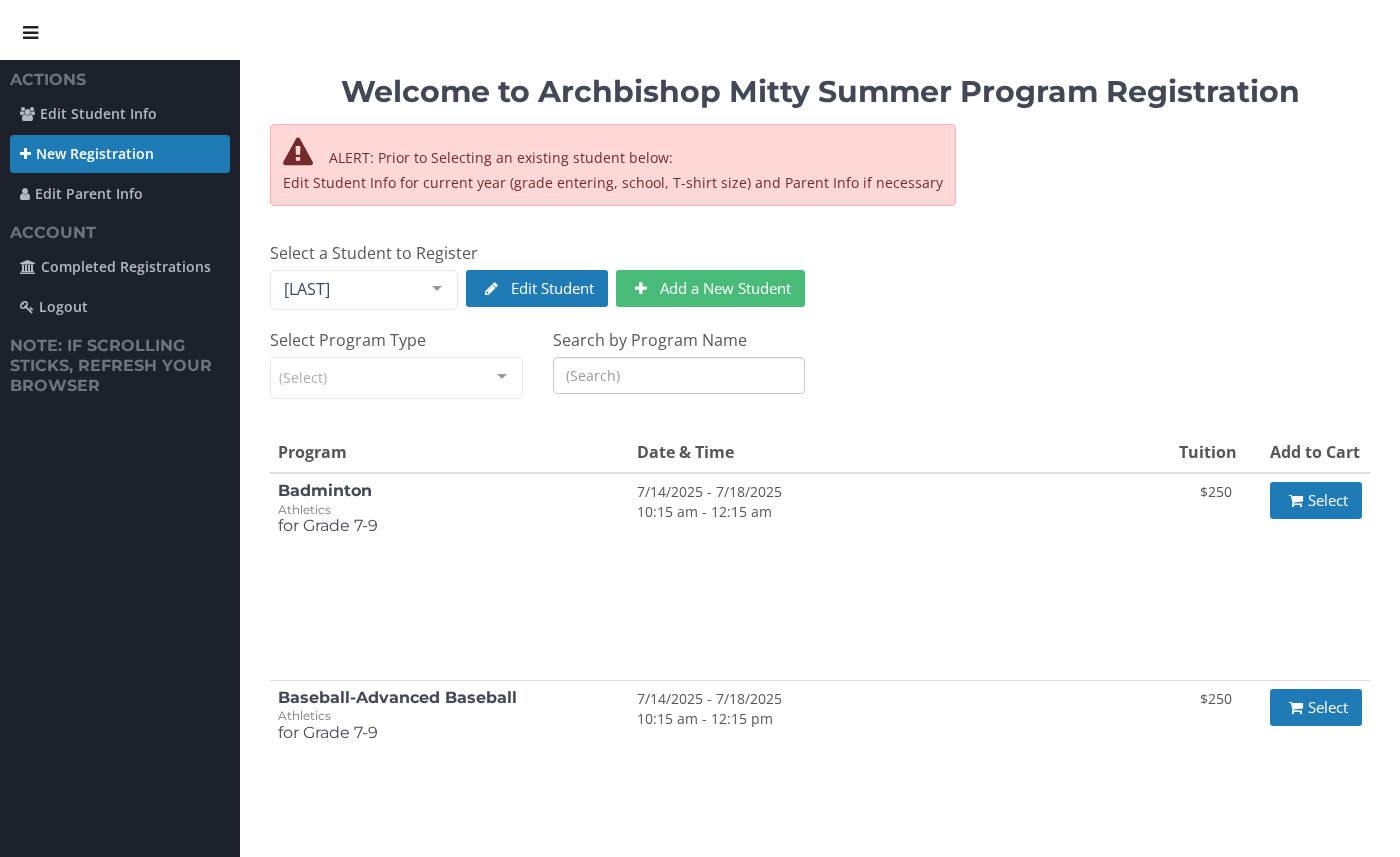 click on "Search by Program Name" at bounding box center (679, 375) 